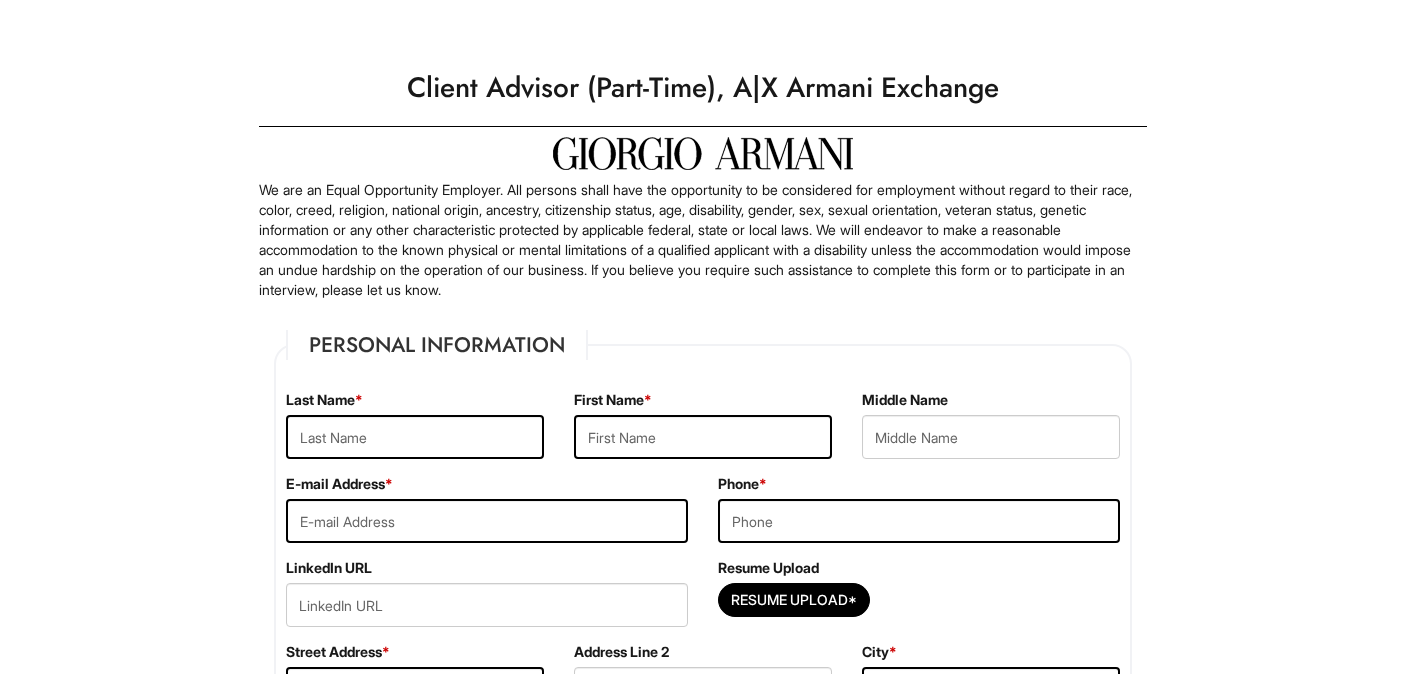 scroll, scrollTop: 0, scrollLeft: 0, axis: both 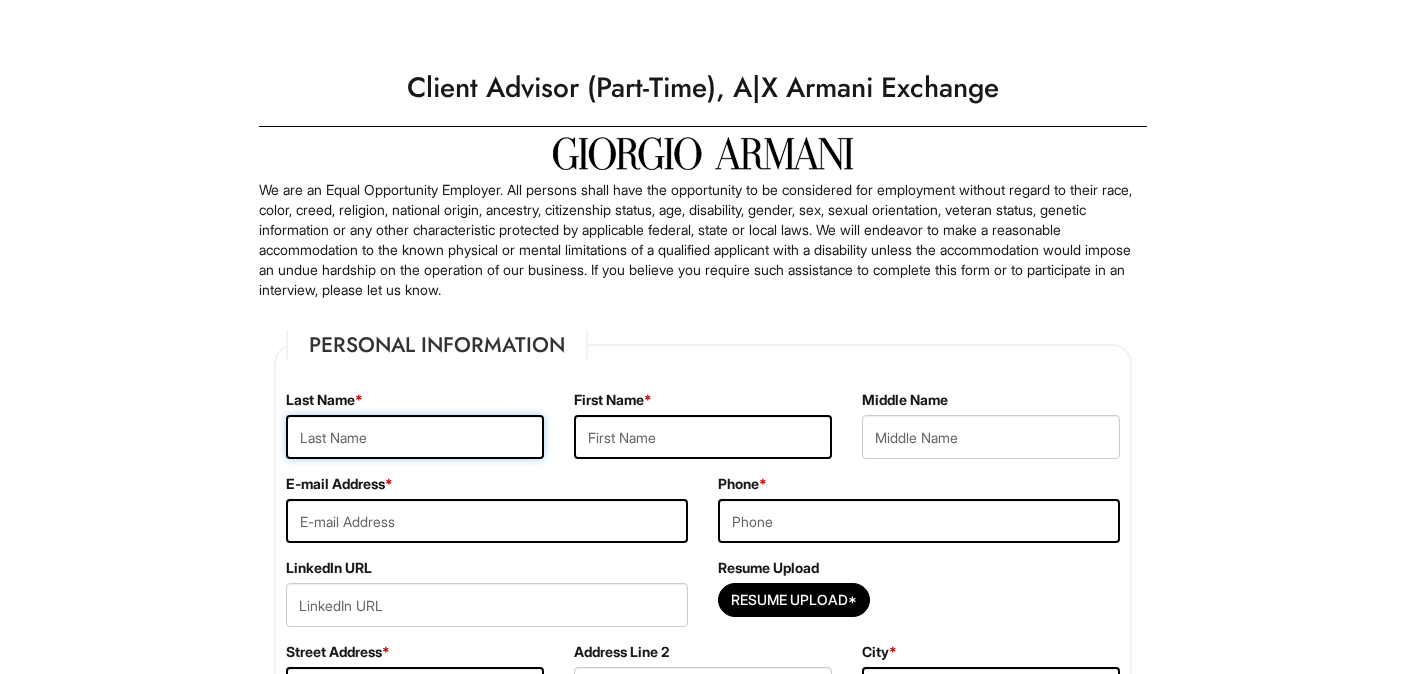 click at bounding box center [415, 437] 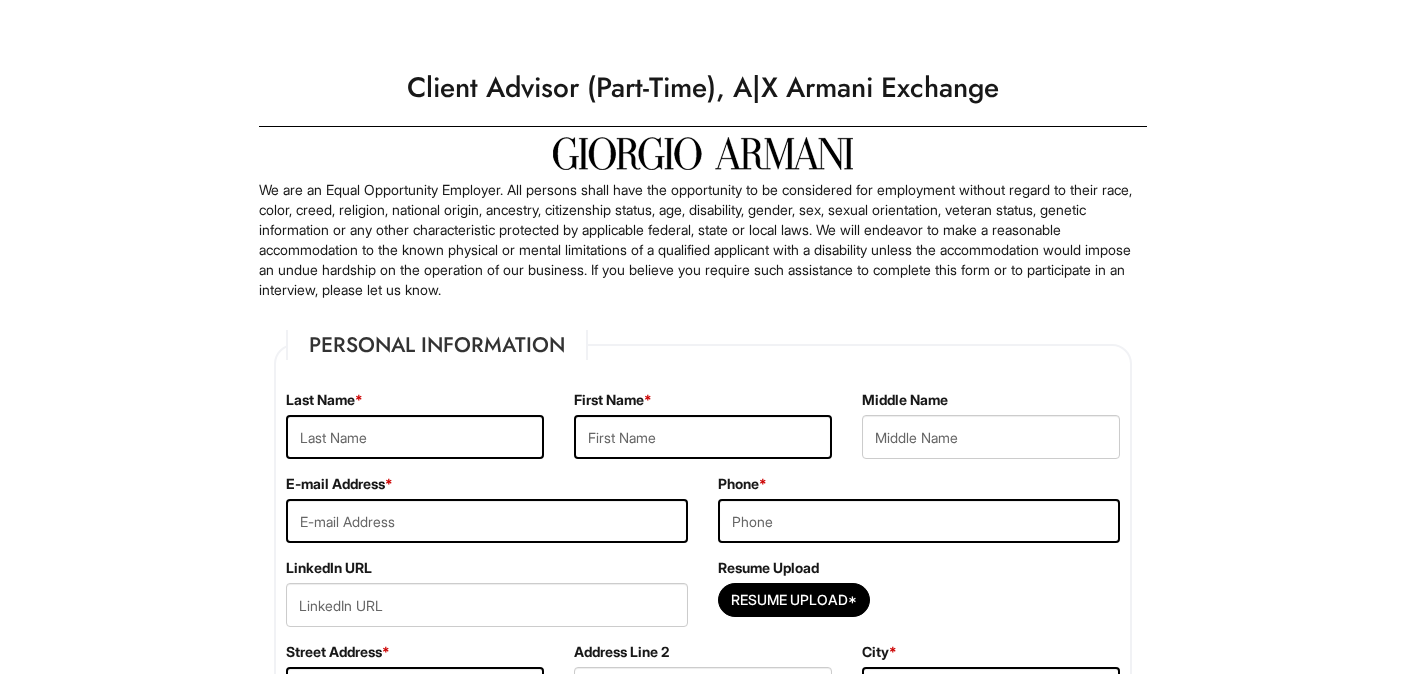 click on "Please Complete This Form 1 2 3 Client Advisor (Part-Time), A|X Armani Exchange PLEASE COMPLETE ALL REQUIRED FIELDS
We are an Equal Opportunity Employer. All persons shall have the opportunity to be considered for employment without regard to their race, color, creed, religion, national origin, ancestry, citizenship status, age, disability, gender, sex, sexual orientation, veteran status, genetic information or any other characteristic protected by applicable federal, state or local laws. We will endeavor to make a reasonable accommodation to the known physical or mental limitations of a qualified applicant with a disability unless the accommodation would impose an undue hardship on the operation of our business. If you believe you require such assistance to complete this form or to participate in an interview, please let us know.
Personal Information
Last Name  *
First Name  *
Middle Name
E-mail Address  *
Phone  *
LinkedIn URL
Resume Upload   Resume Upload*" at bounding box center [703, 1953] 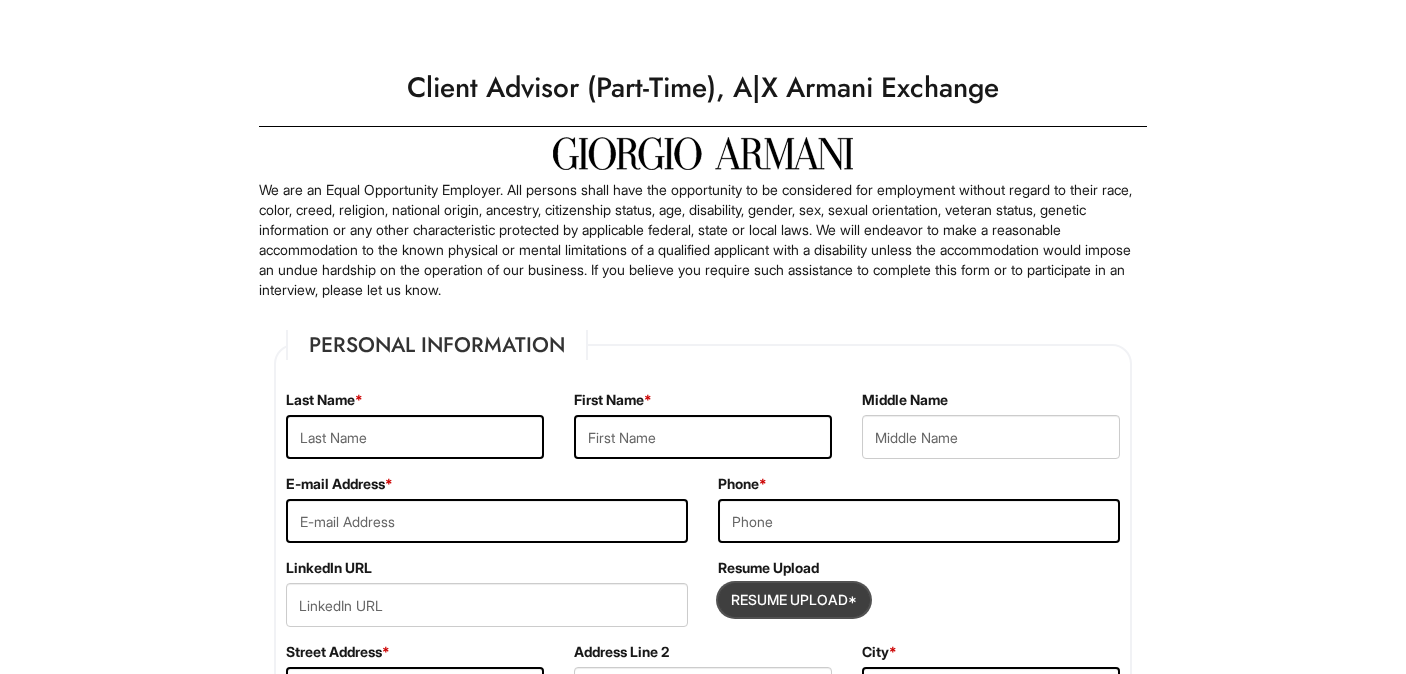 click at bounding box center [794, 600] 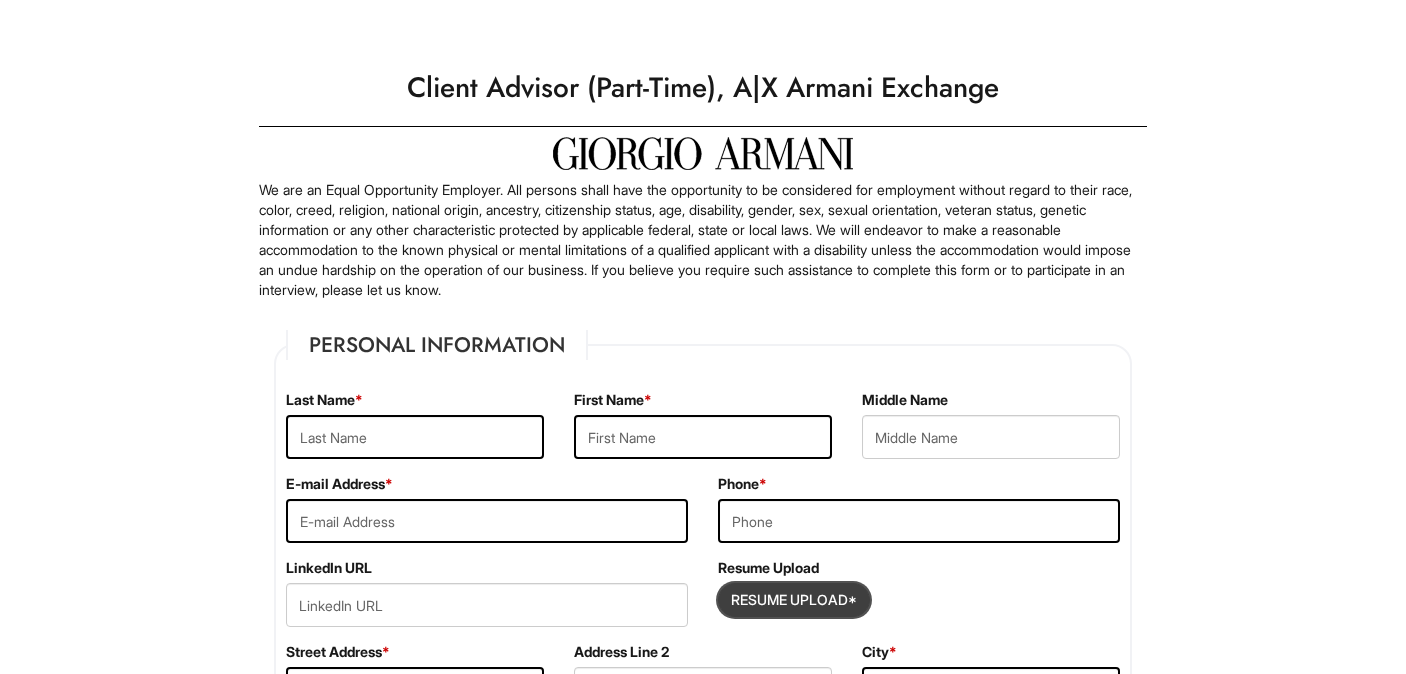 type on "C:\fakepath\ROYP_resume2025.pdf" 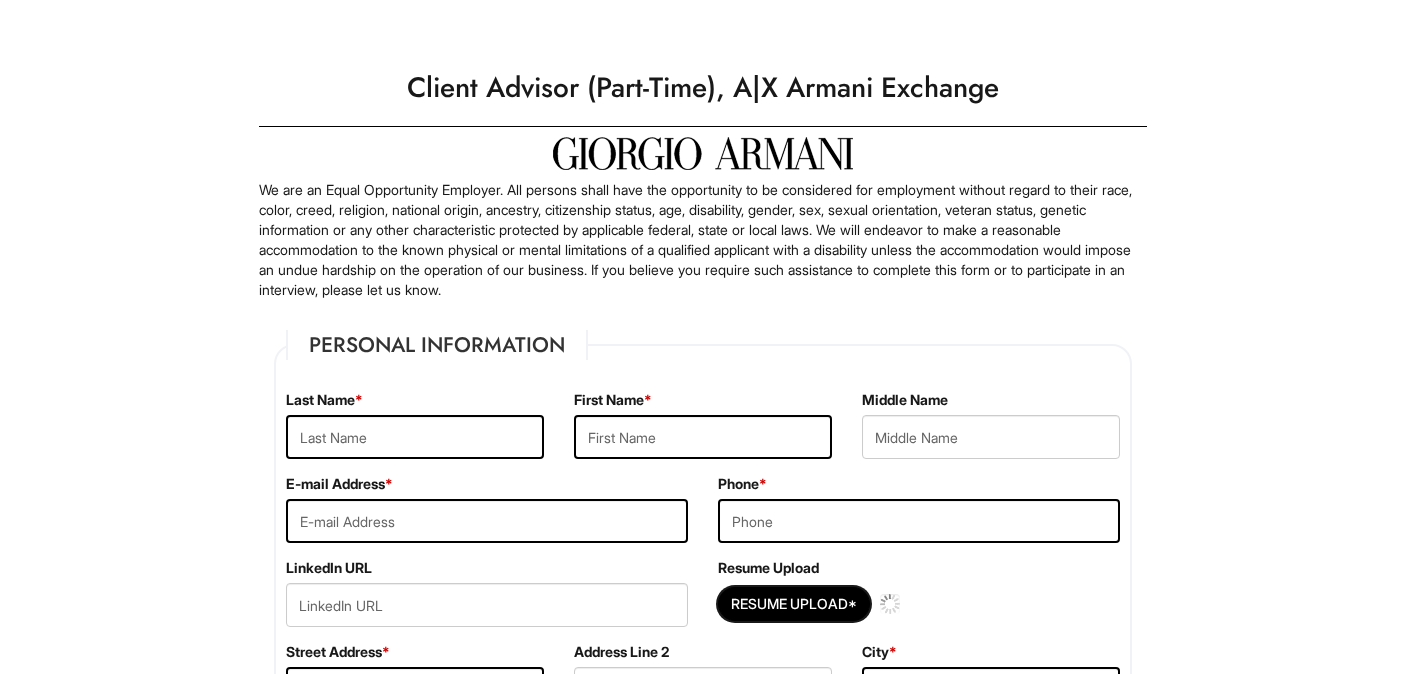 type 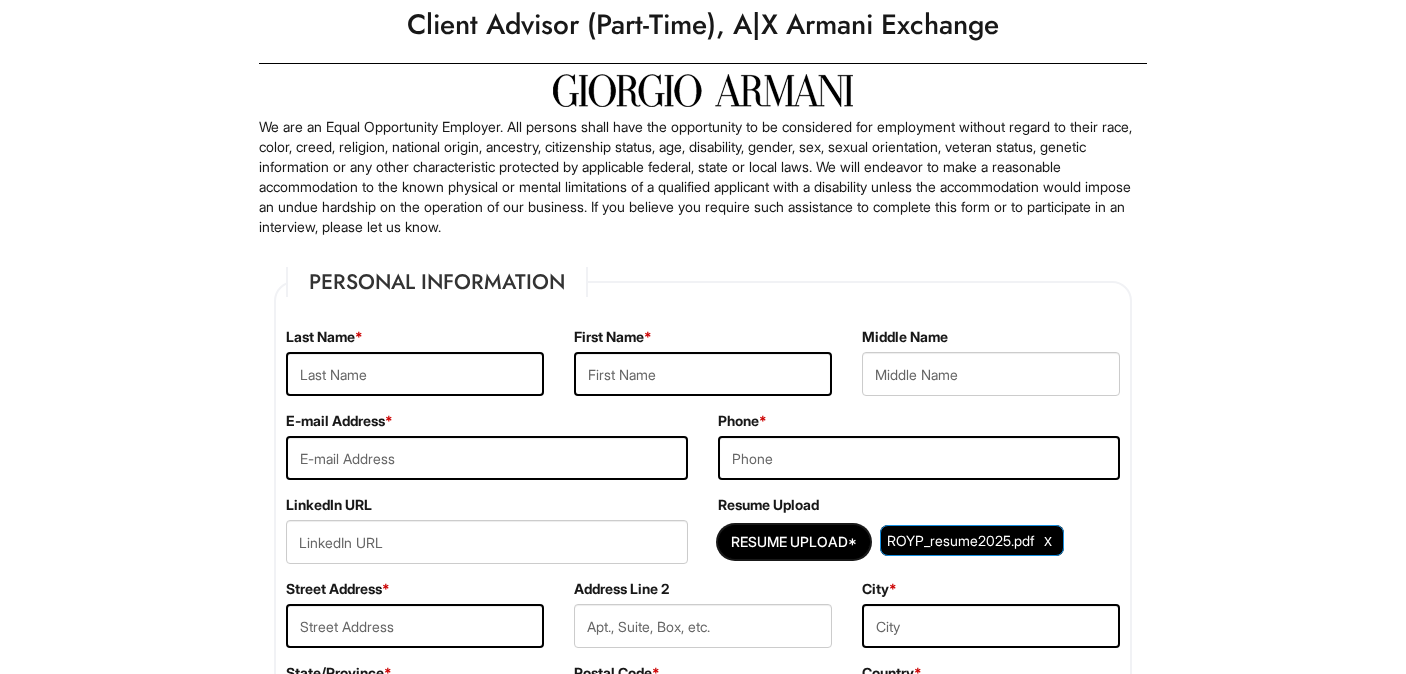 scroll, scrollTop: 0, scrollLeft: 0, axis: both 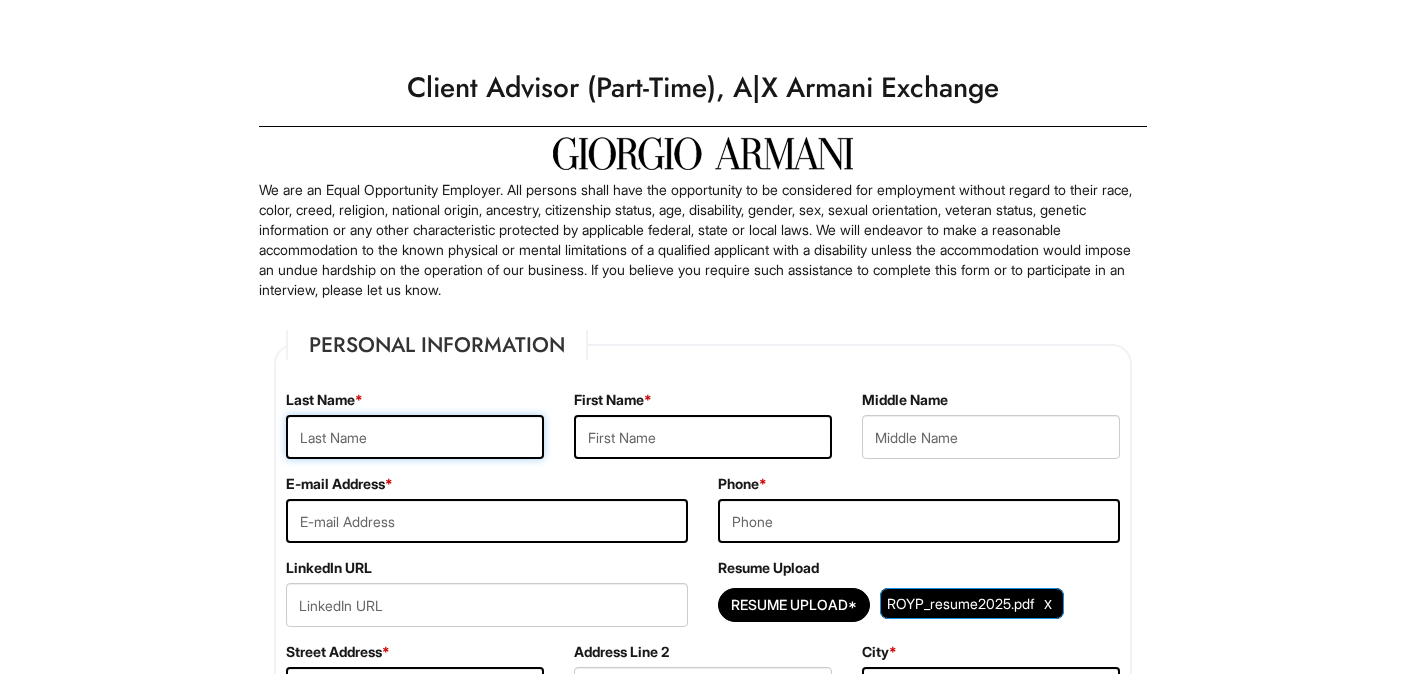 click at bounding box center [415, 437] 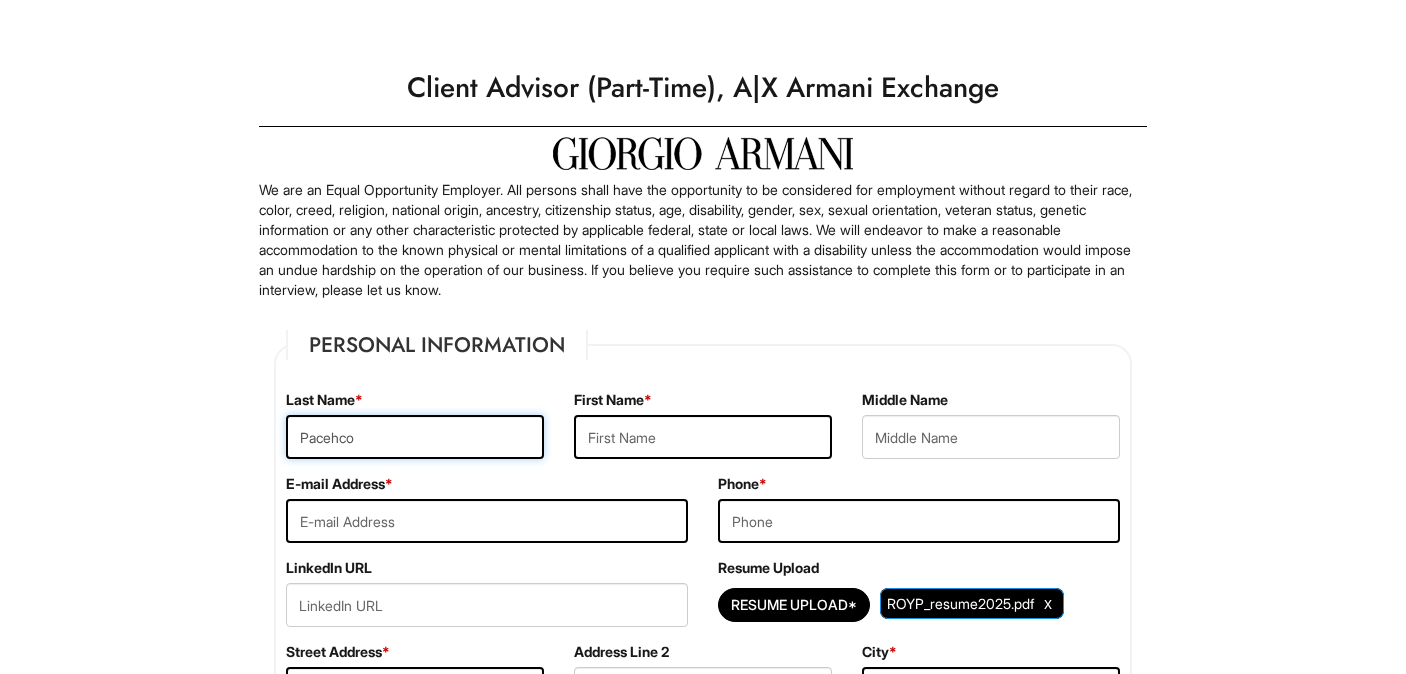 type on "Pacehco" 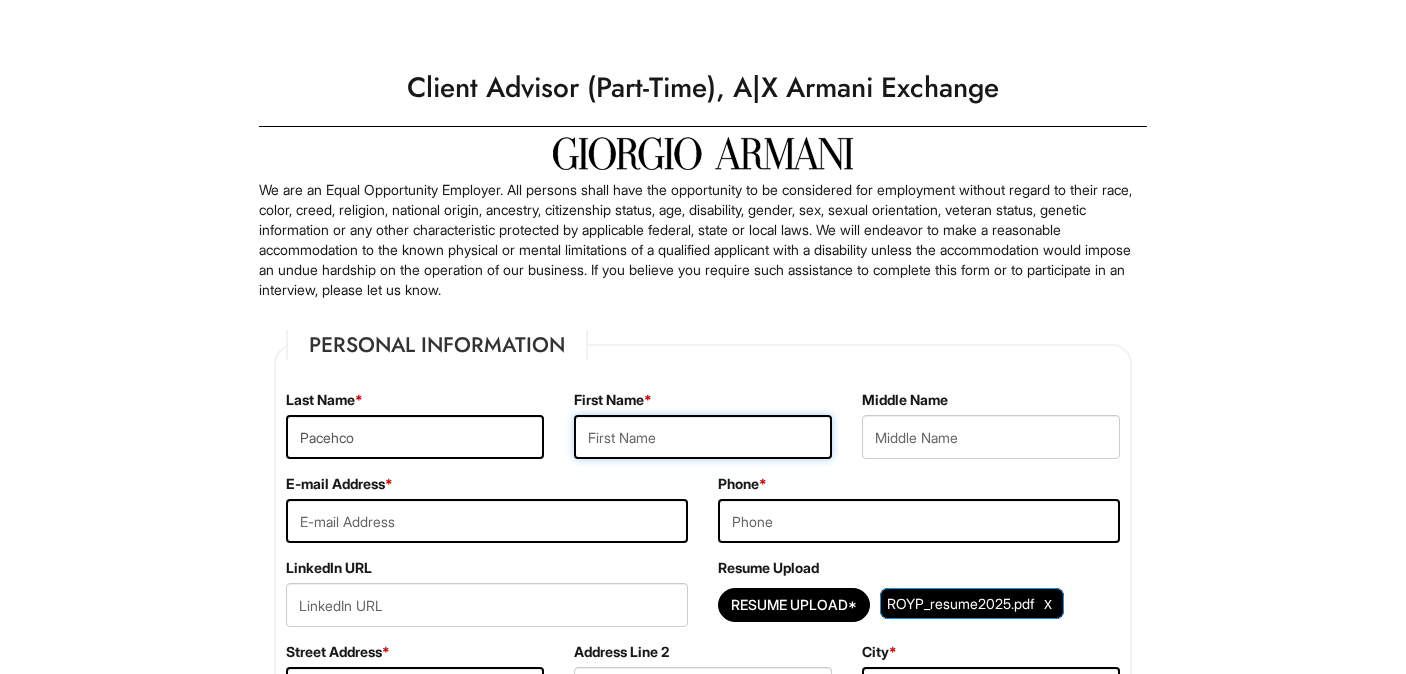 click at bounding box center [703, 437] 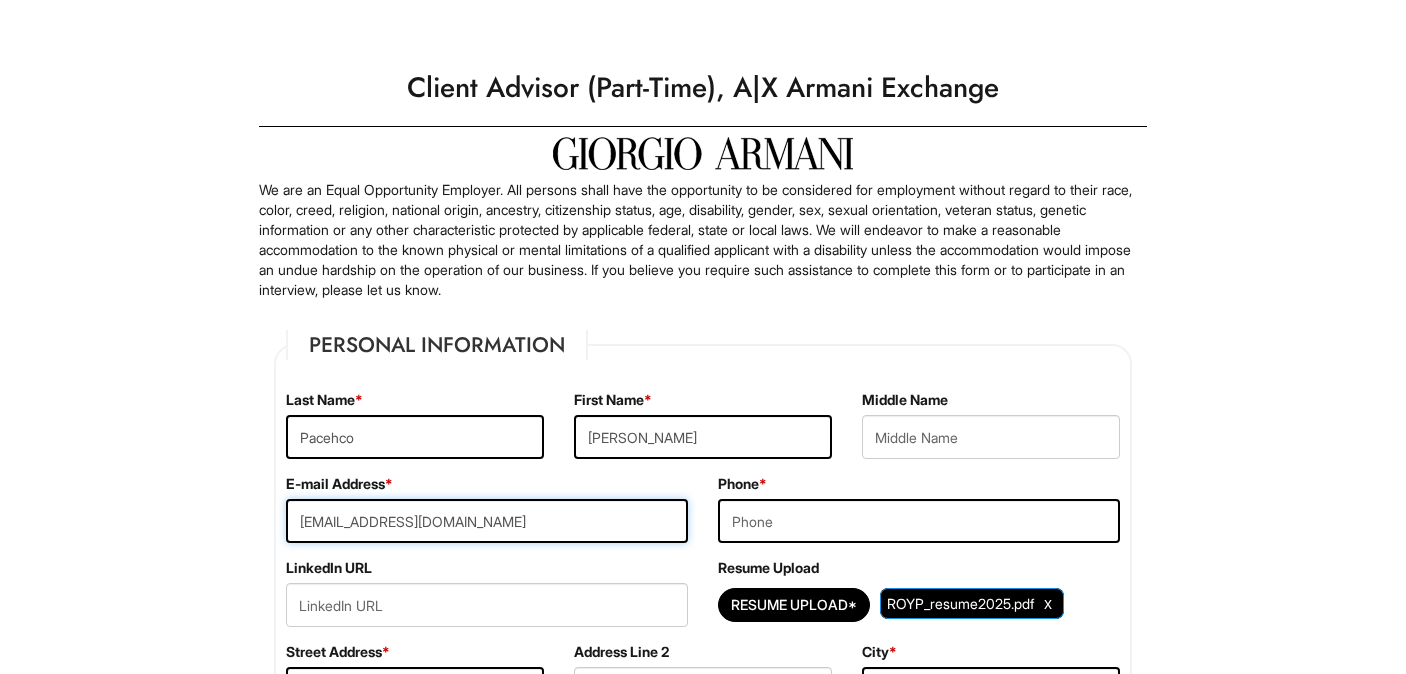 type on "[EMAIL_ADDRESS][DOMAIN_NAME]" 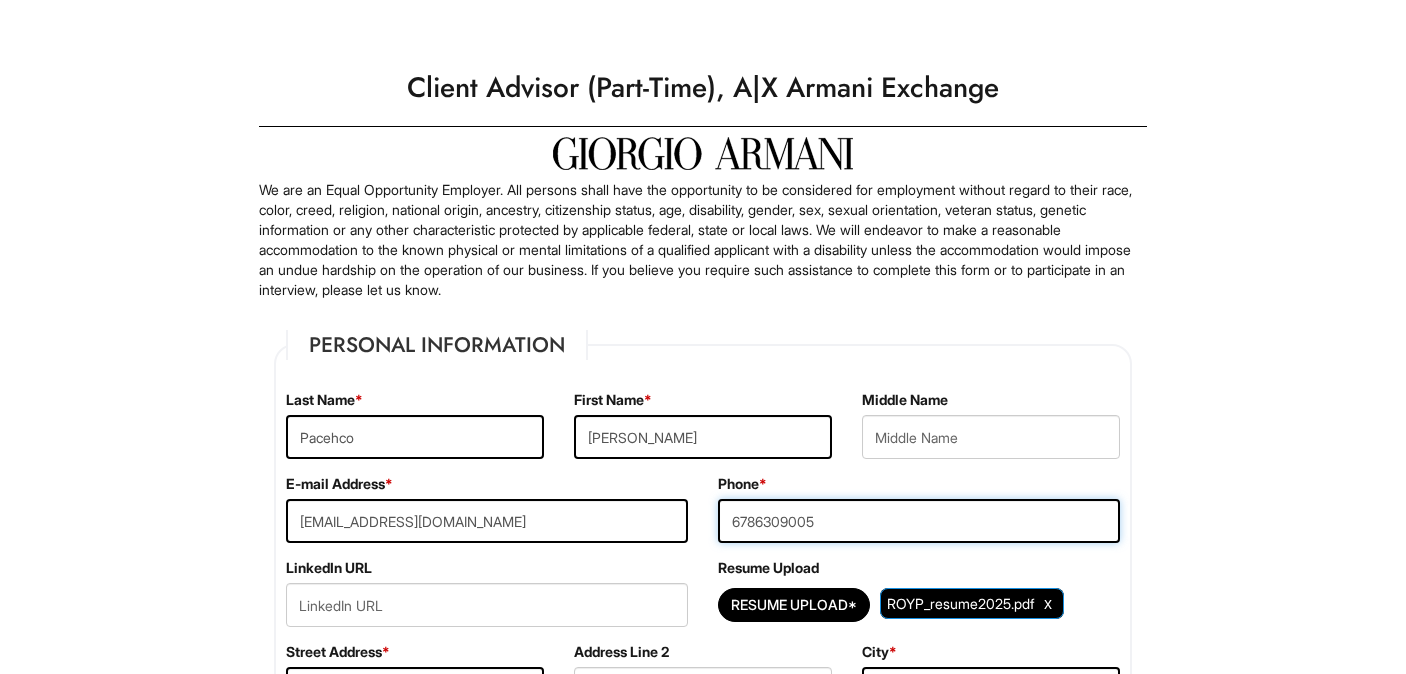 type on "6786309005" 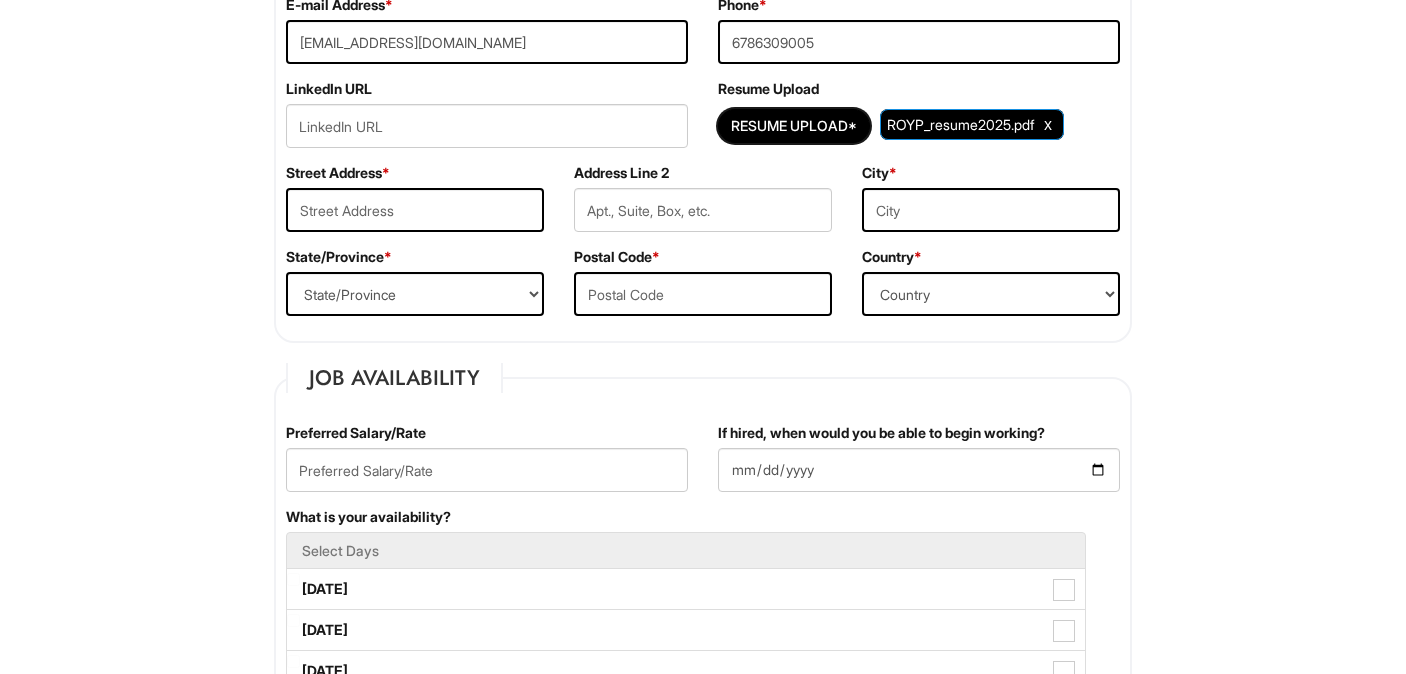 scroll, scrollTop: 488, scrollLeft: 0, axis: vertical 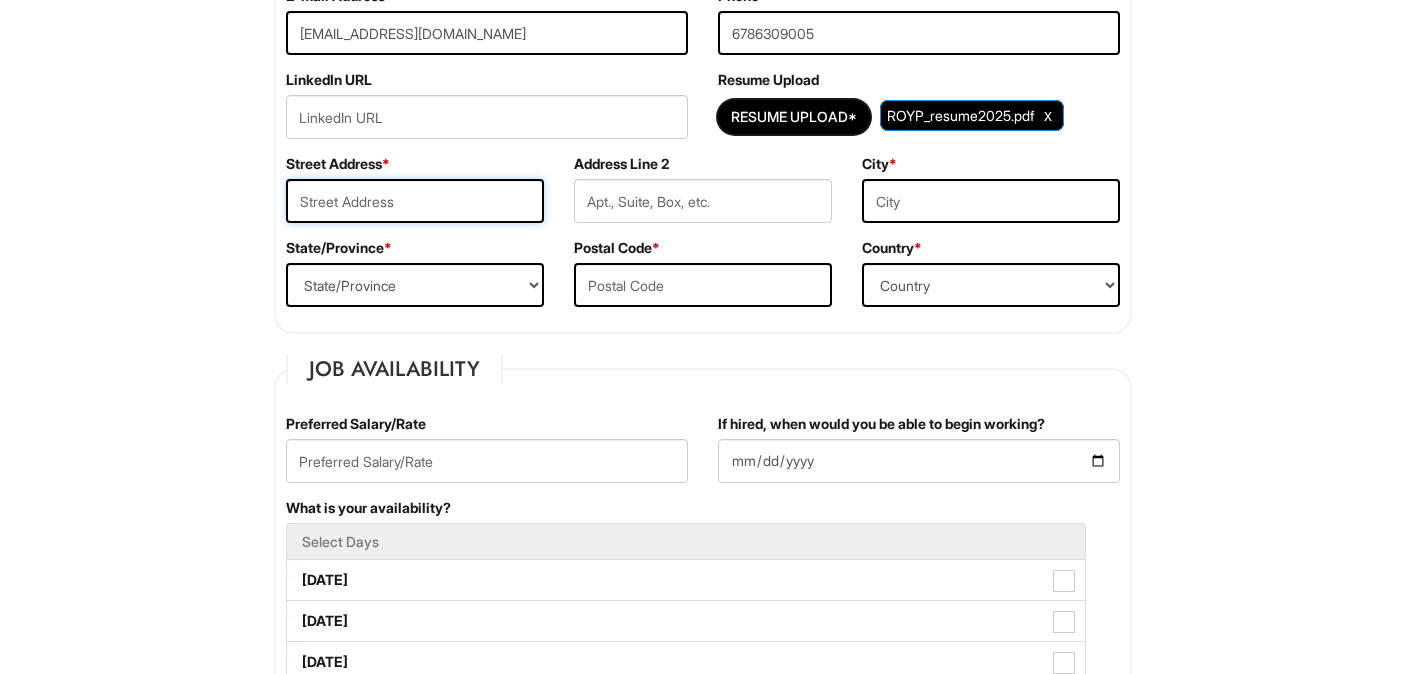 click at bounding box center [415, 201] 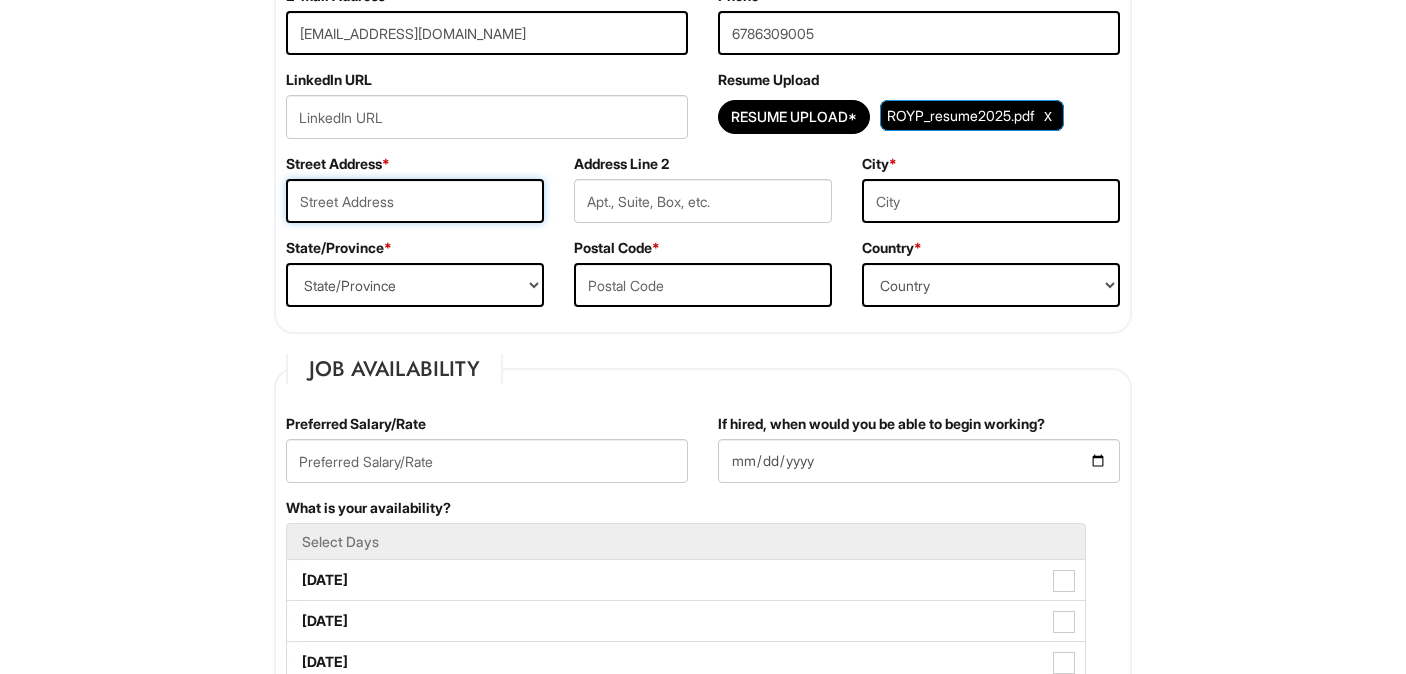 type on "[STREET_ADDRESS]" 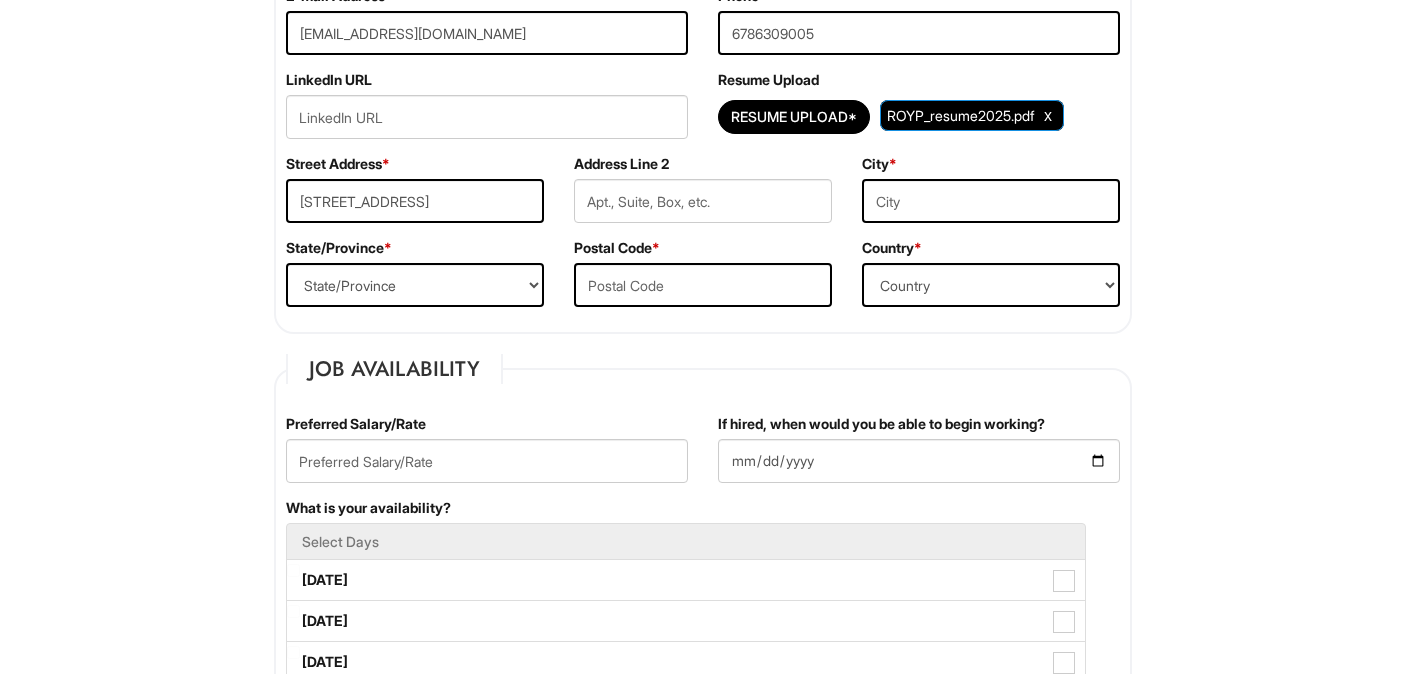 type on "[GEOGRAPHIC_DATA]" 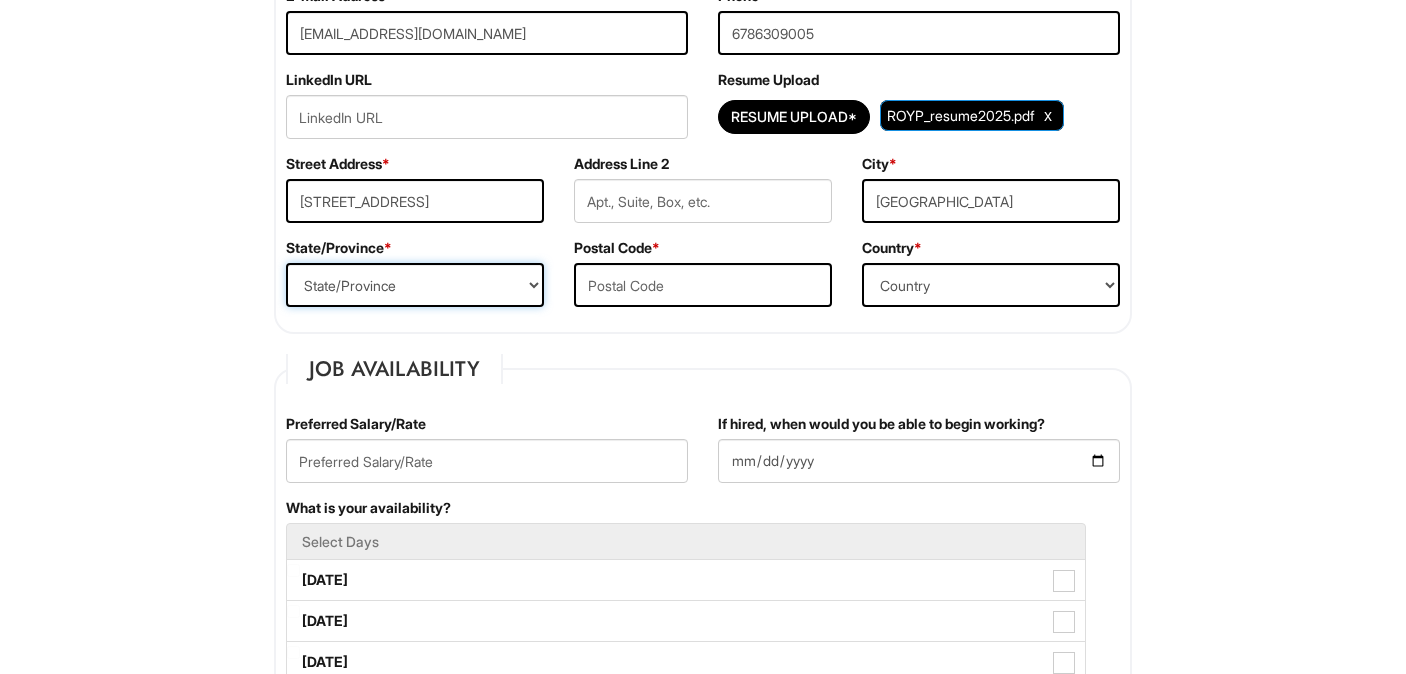 select on "GA" 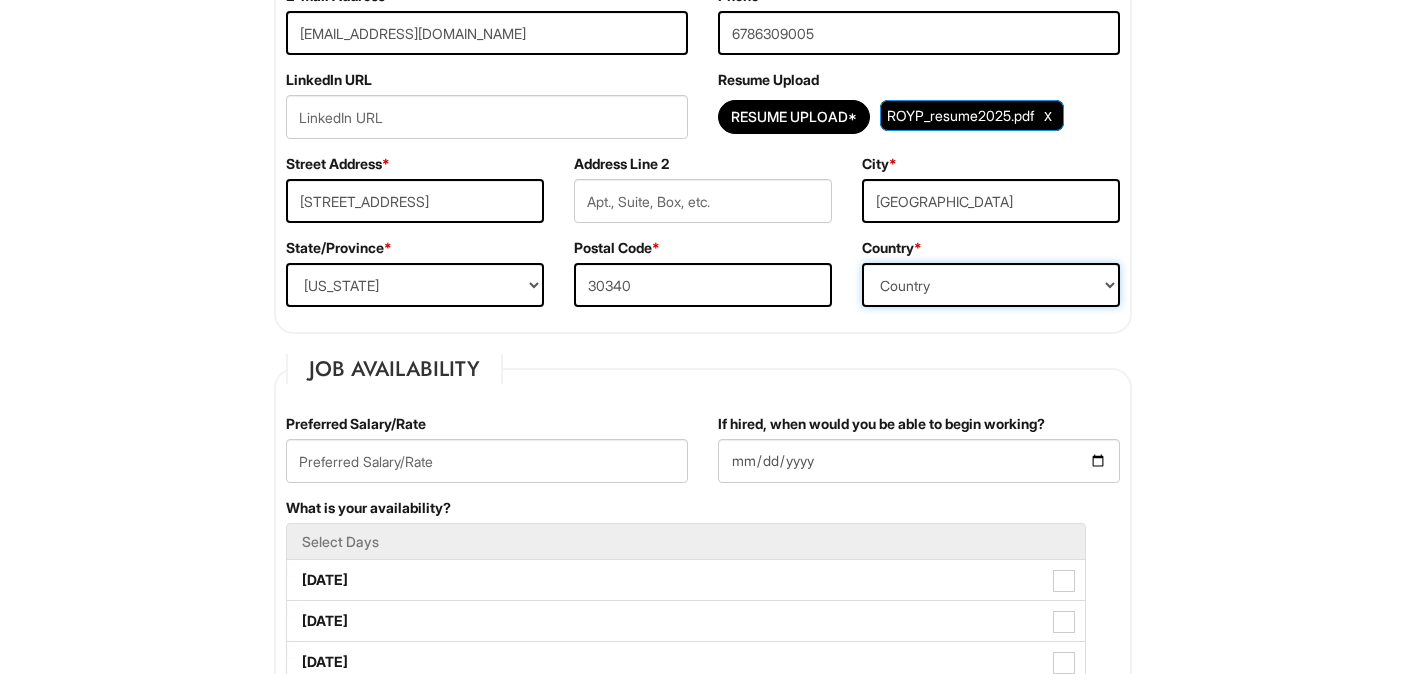 select on "[GEOGRAPHIC_DATA]" 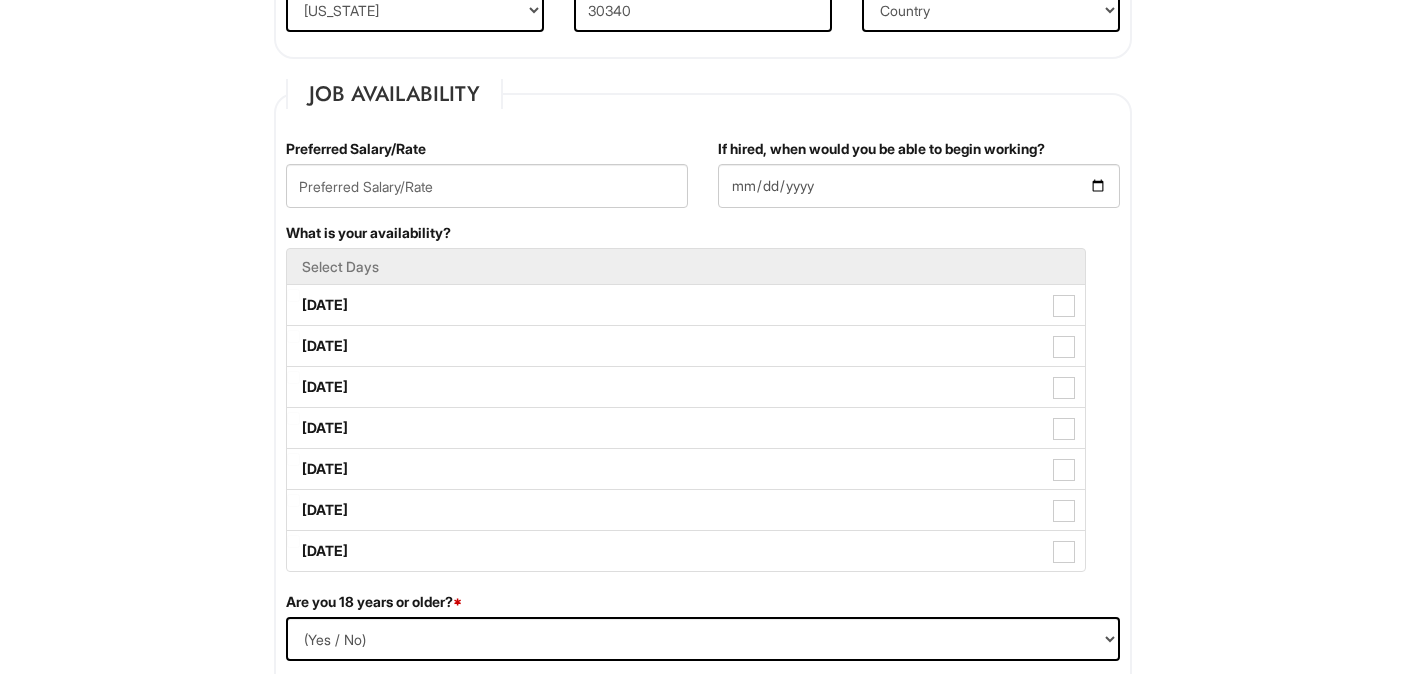 scroll, scrollTop: 782, scrollLeft: 0, axis: vertical 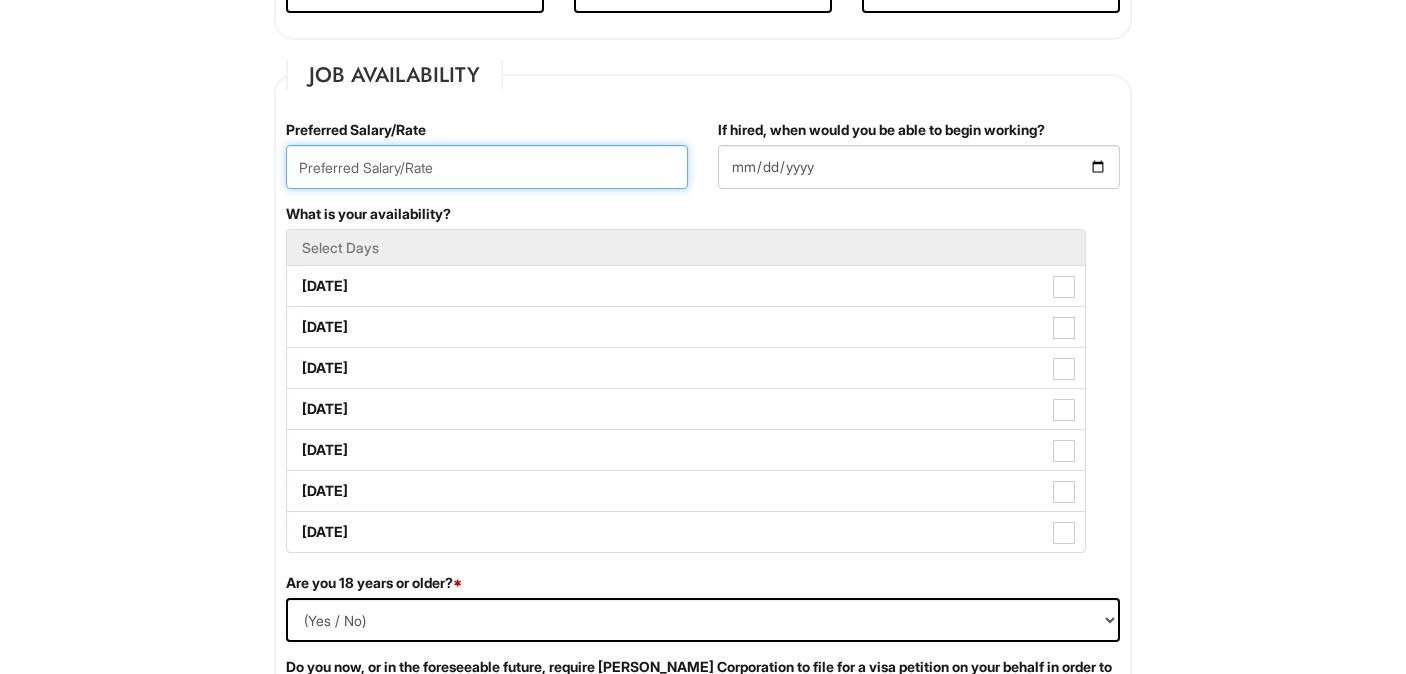 click at bounding box center [487, 167] 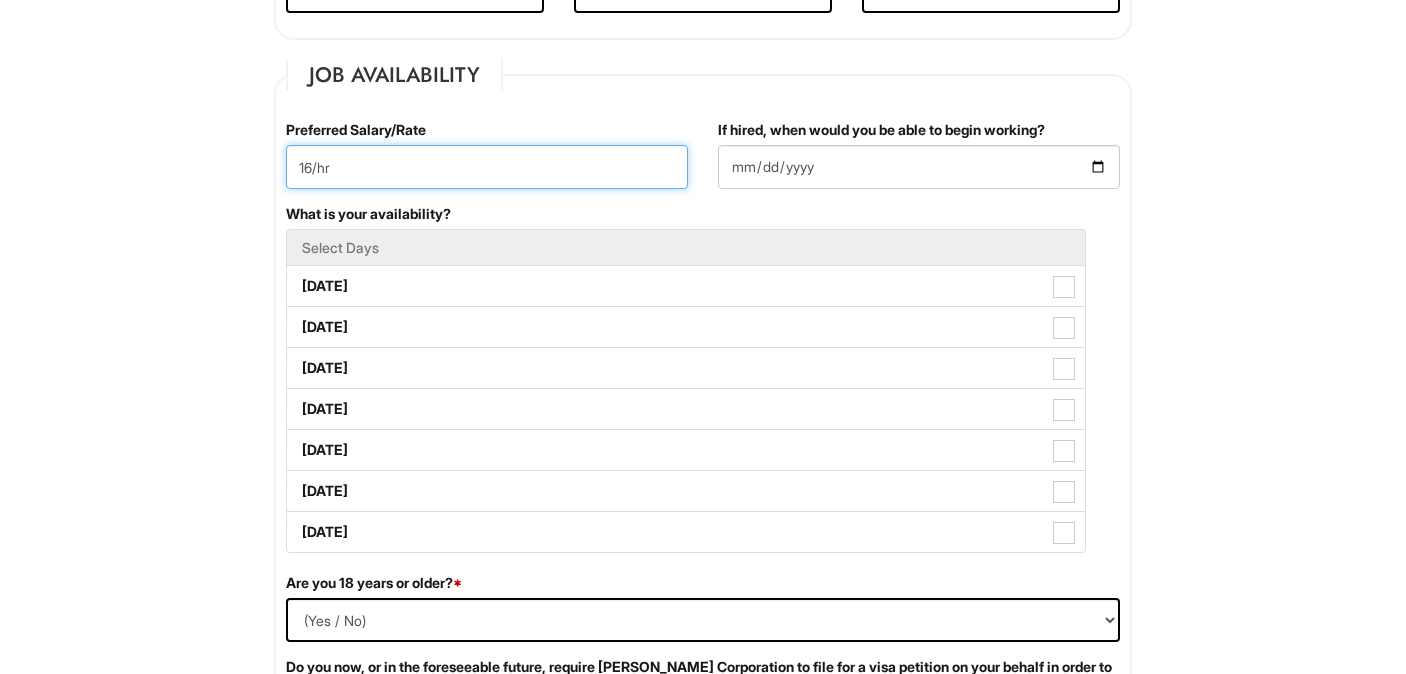 click on "16/hr" at bounding box center (487, 167) 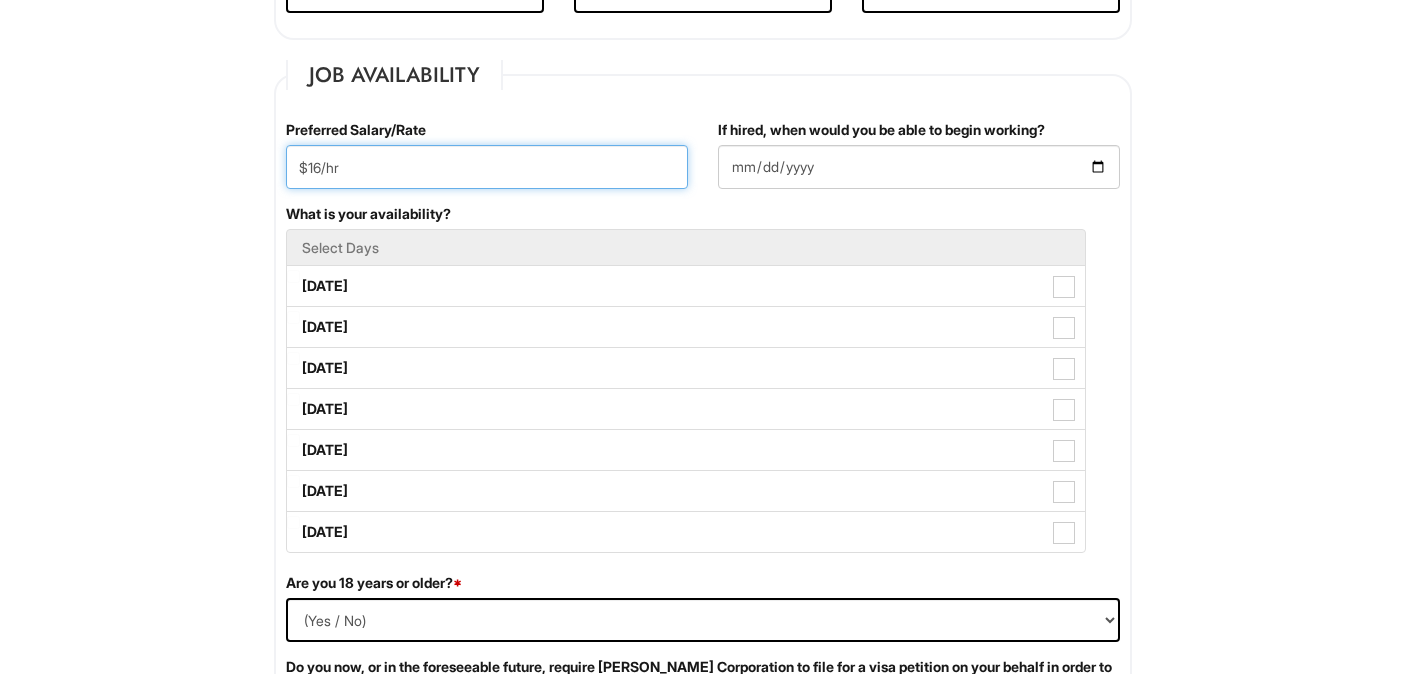 type on "$16/hr" 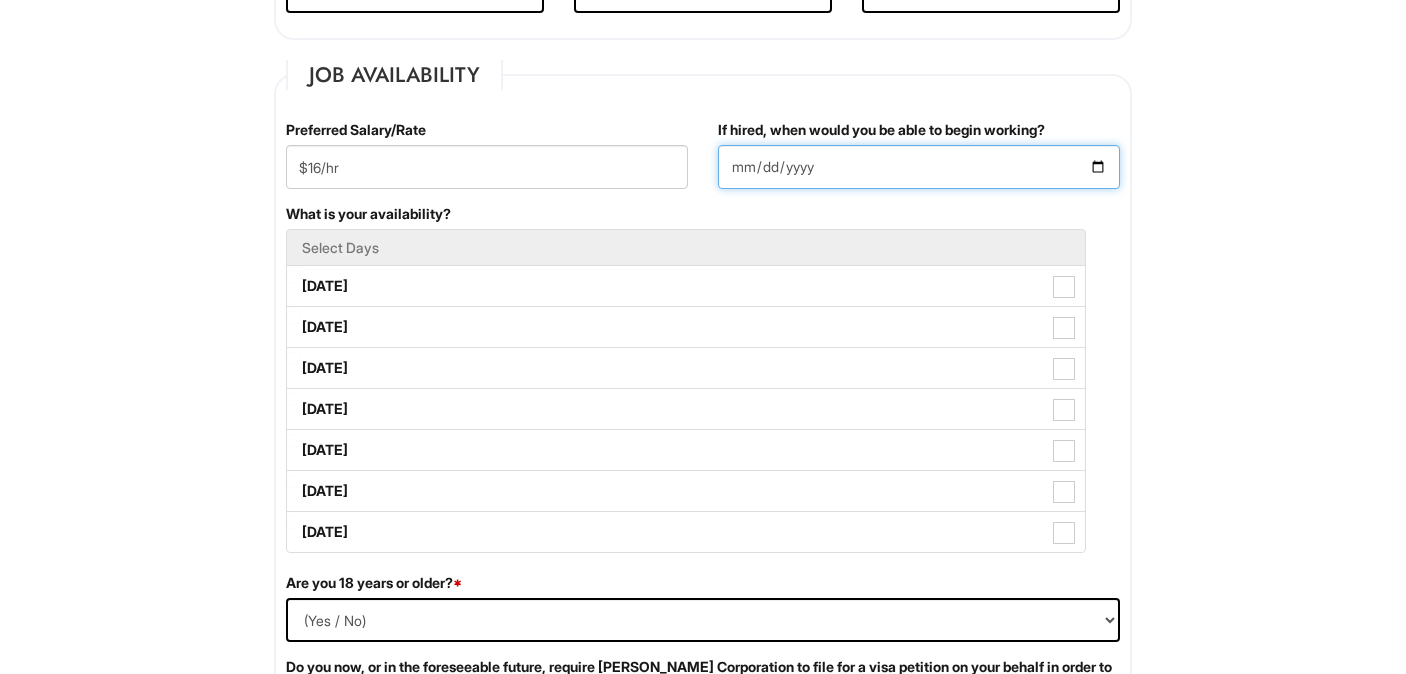 click on "If hired, when would you be able to begin working?" at bounding box center [919, 167] 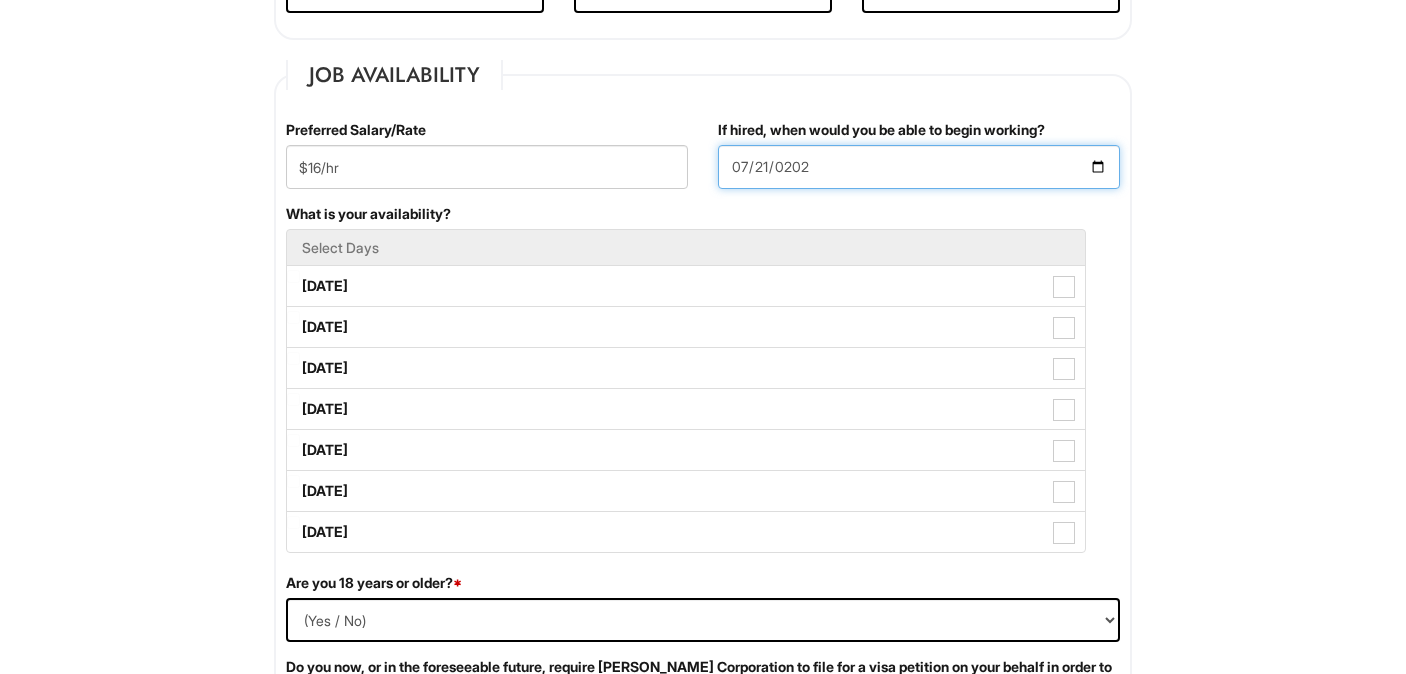 type on "[DATE]" 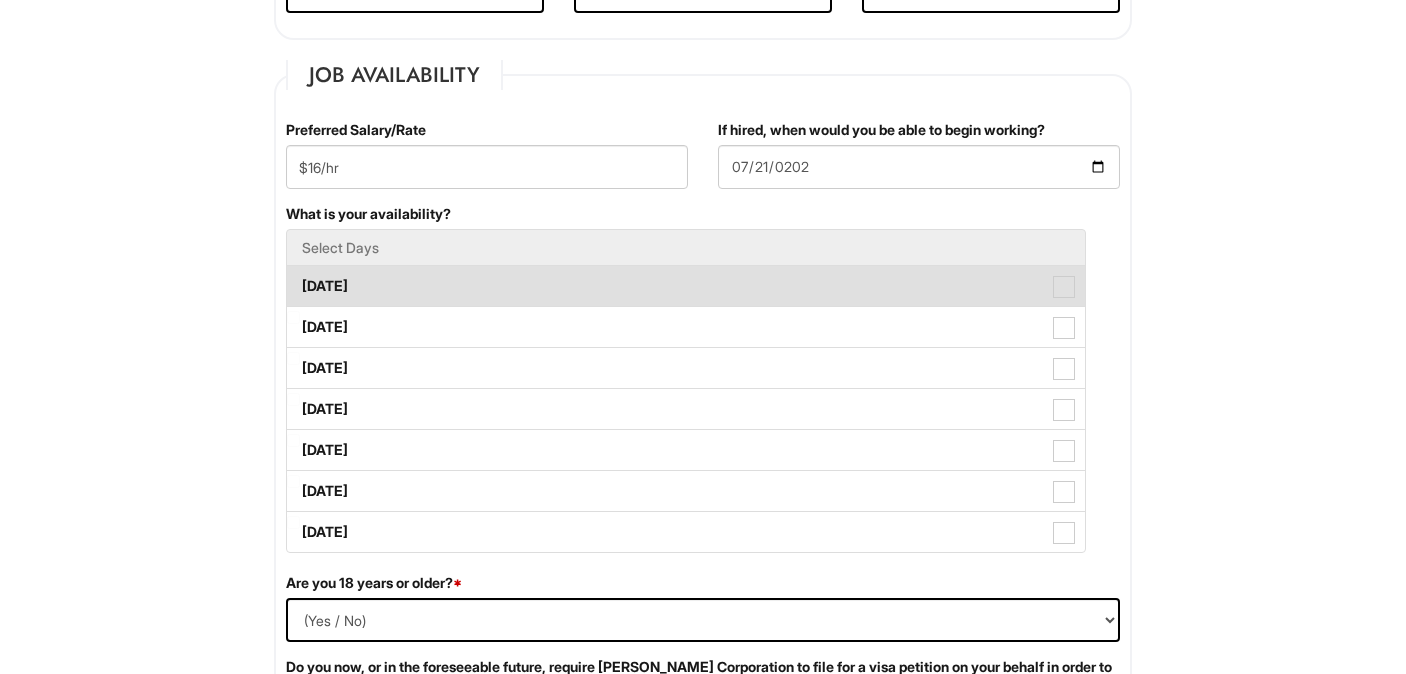 click at bounding box center [1064, 287] 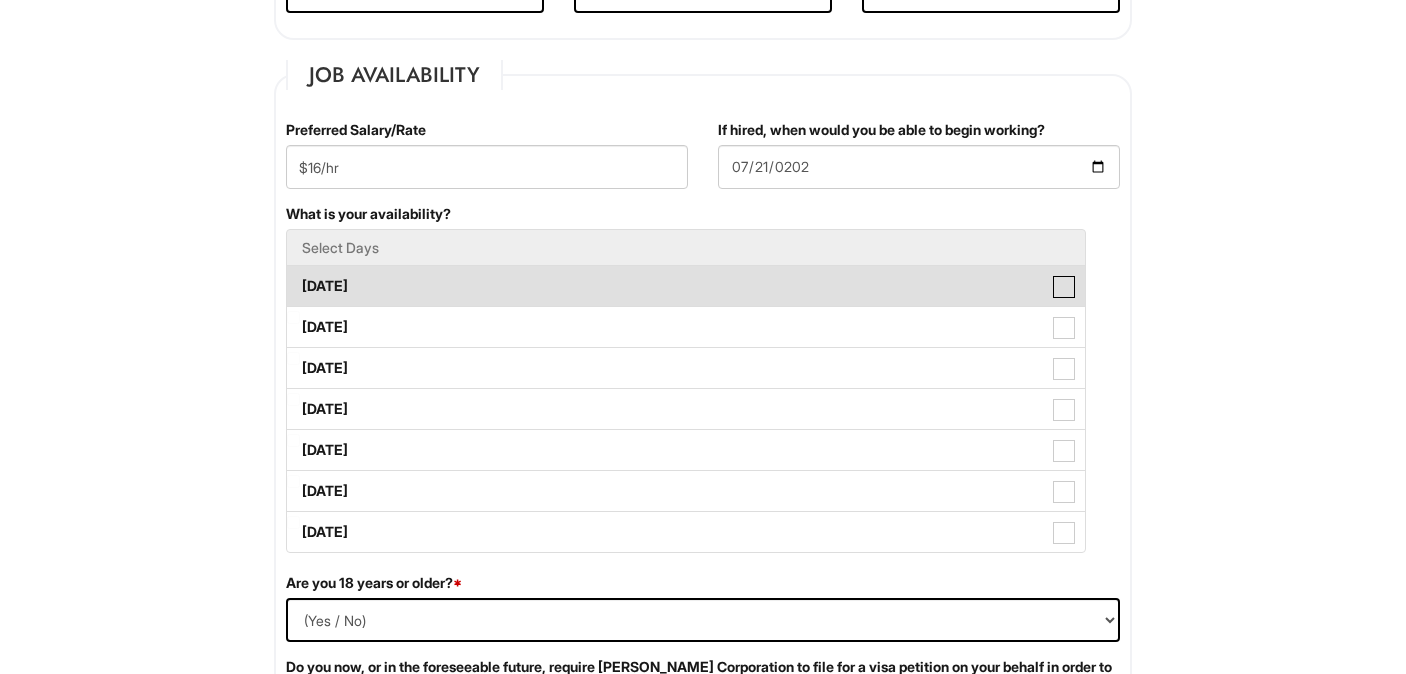 click on "[DATE]" at bounding box center [293, 276] 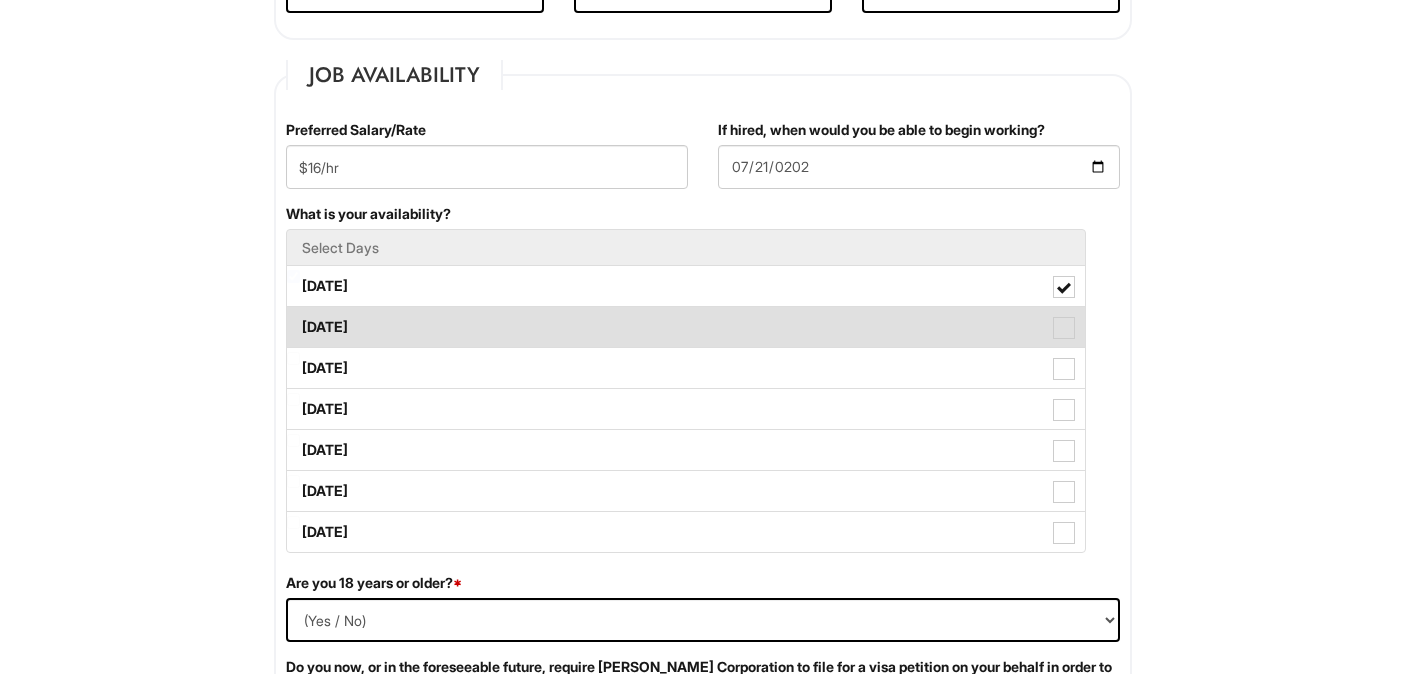 click at bounding box center (1064, 328) 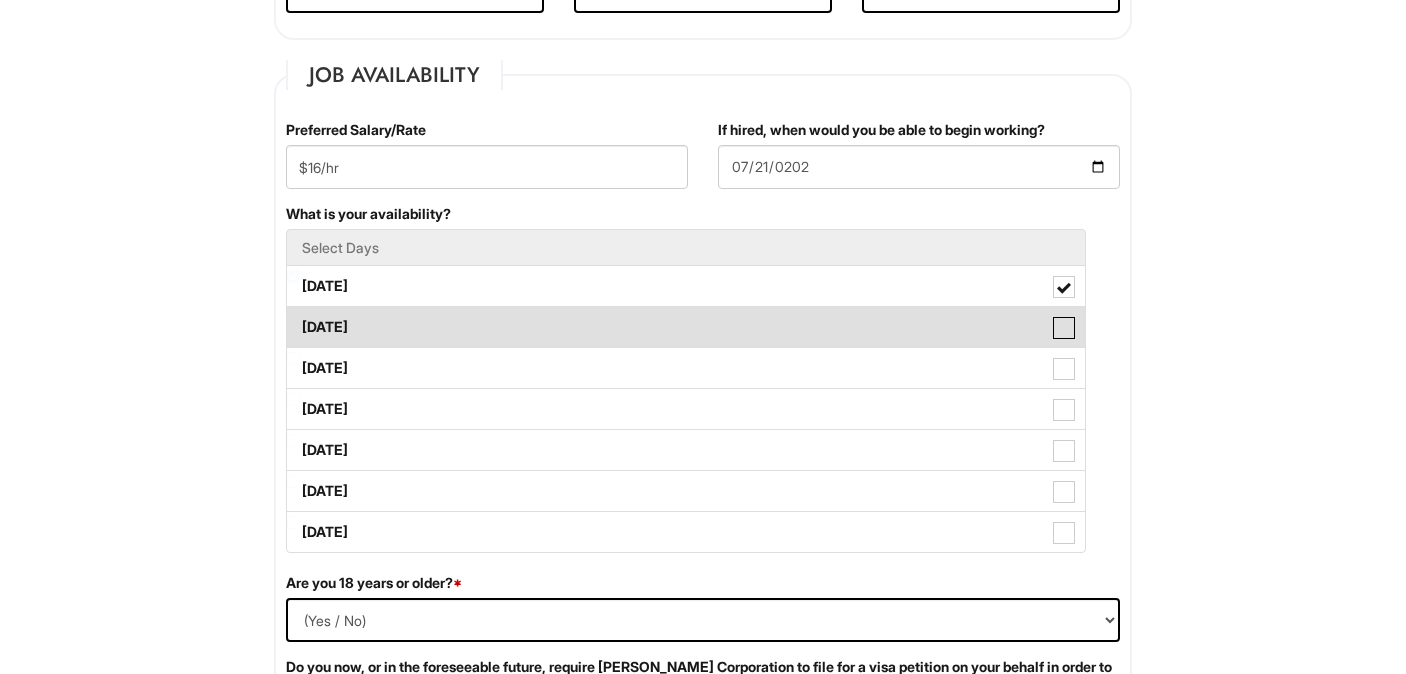 click on "[DATE]" at bounding box center (293, 317) 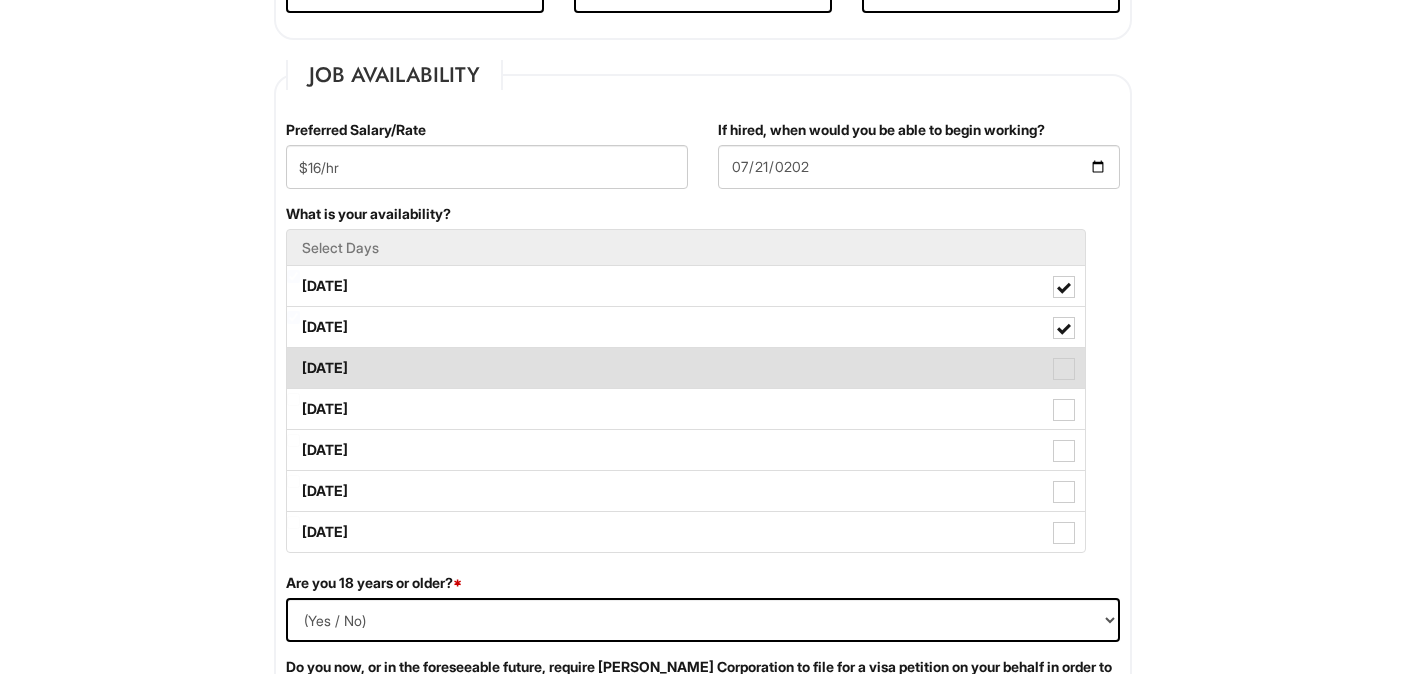 click at bounding box center [1064, 369] 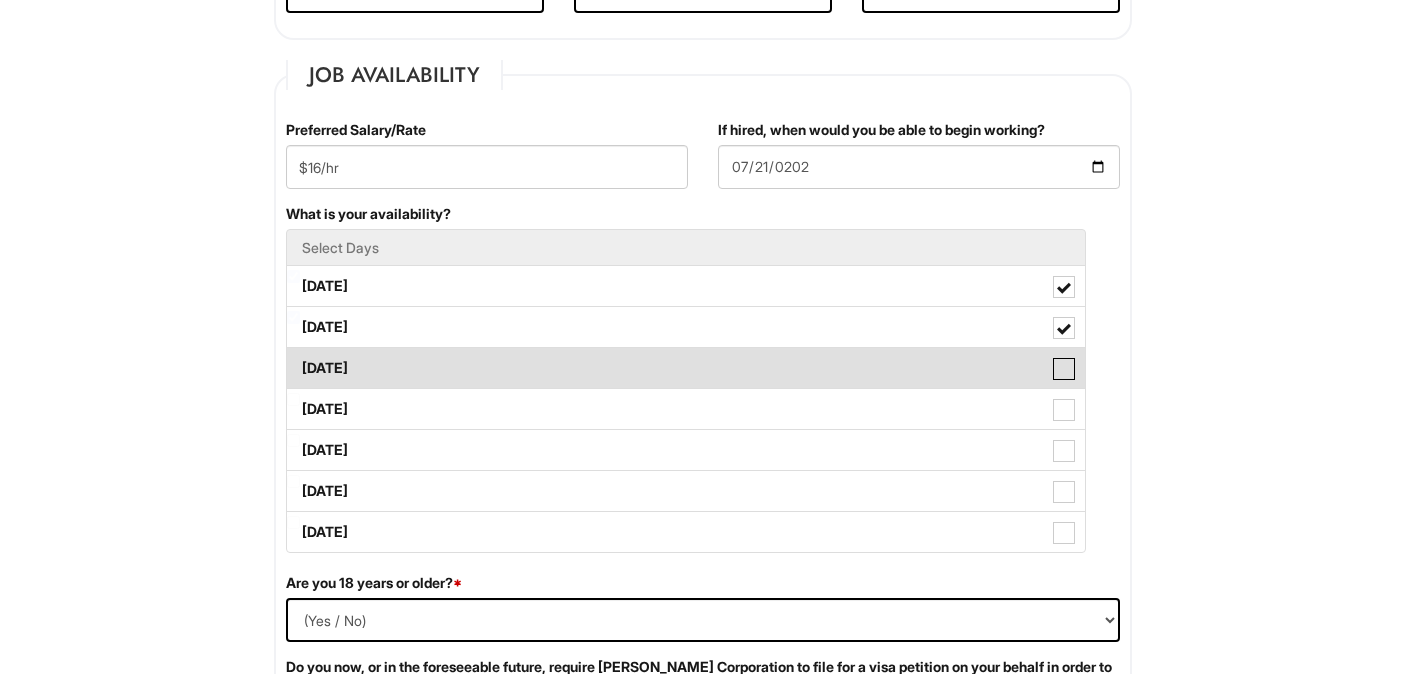 click on "[DATE]" at bounding box center (293, 358) 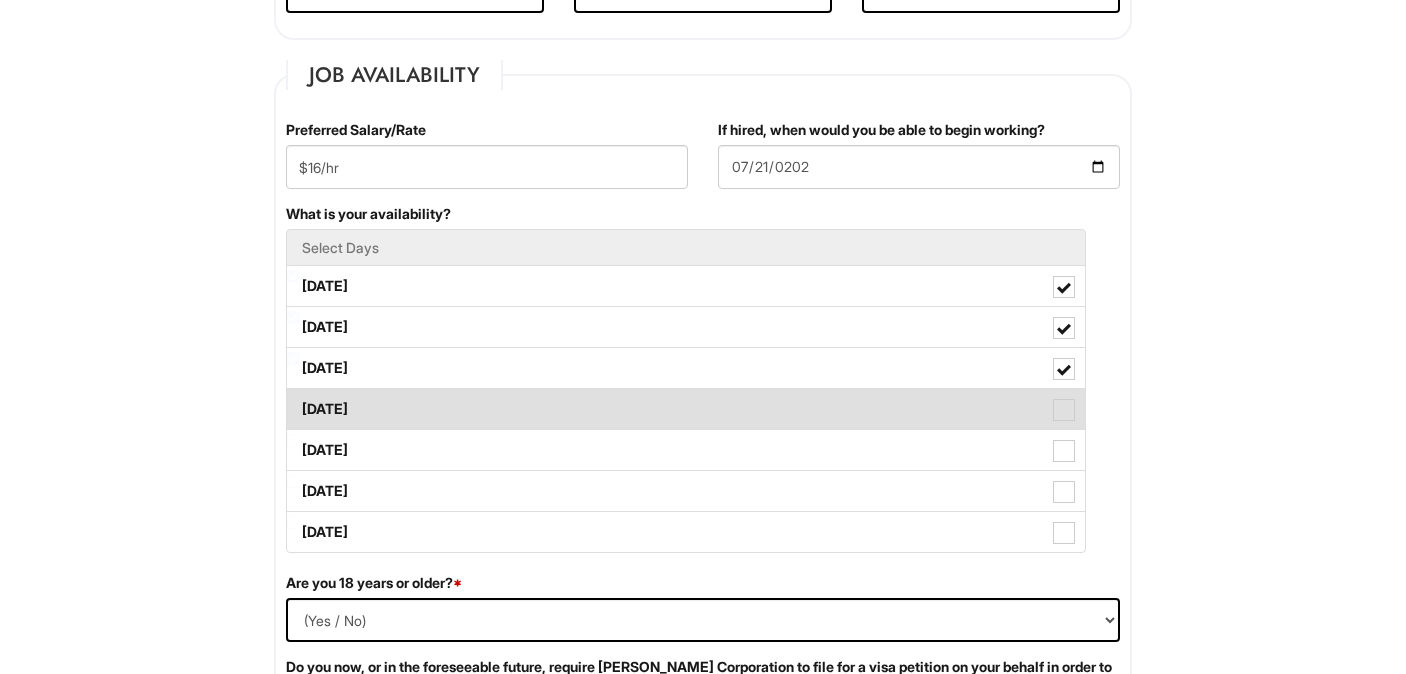 click at bounding box center [1064, 410] 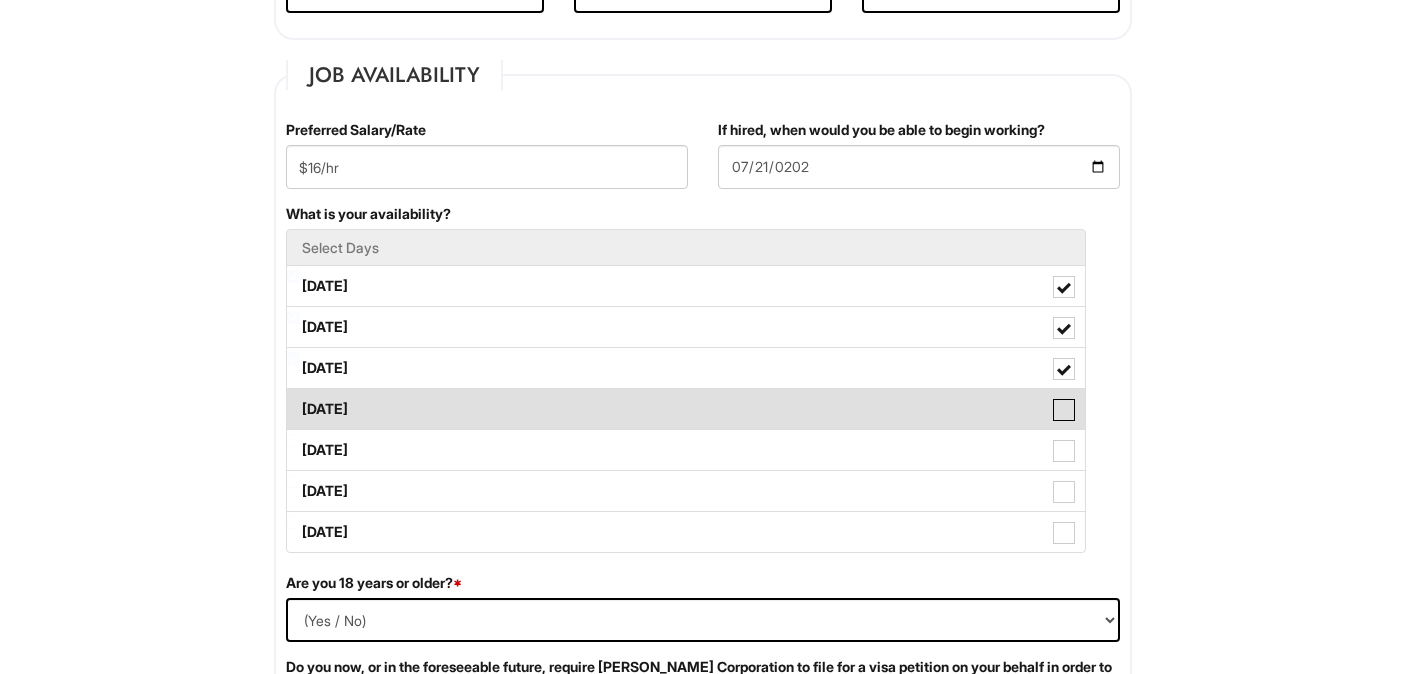 click on "[DATE]" at bounding box center (293, 399) 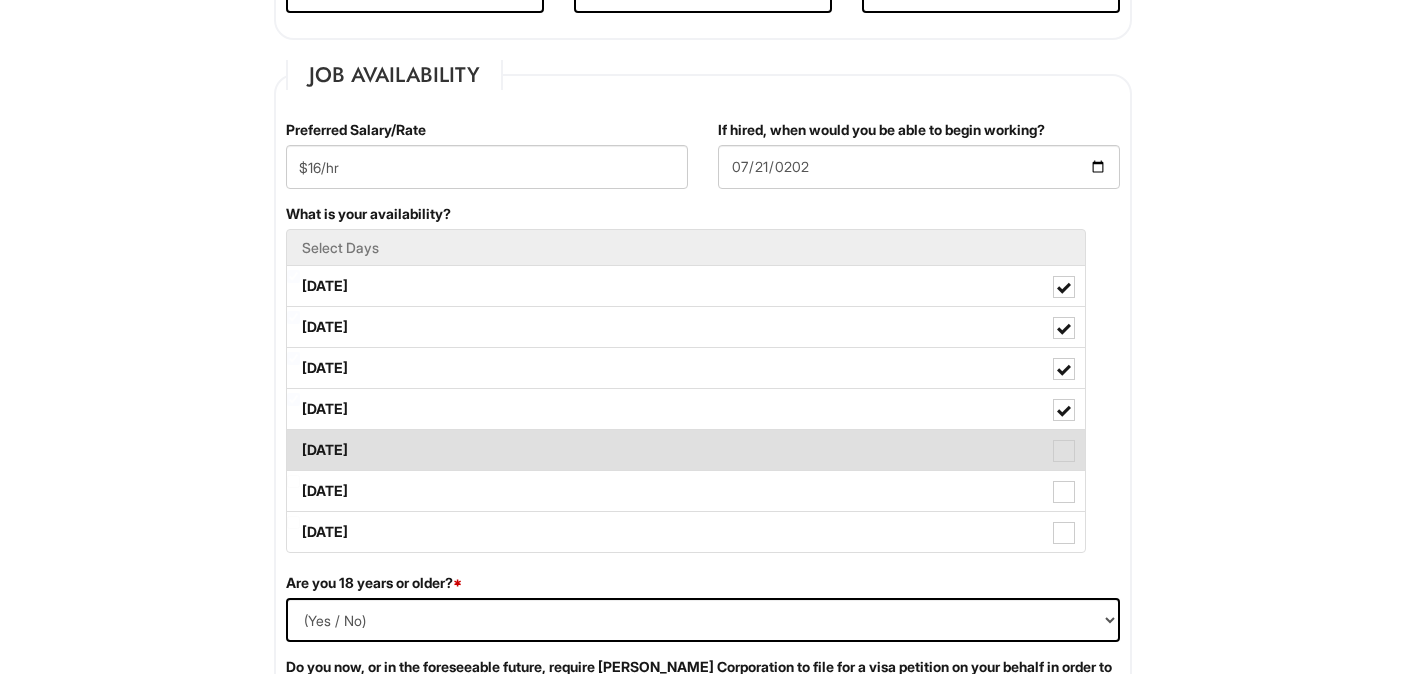 click at bounding box center [1064, 451] 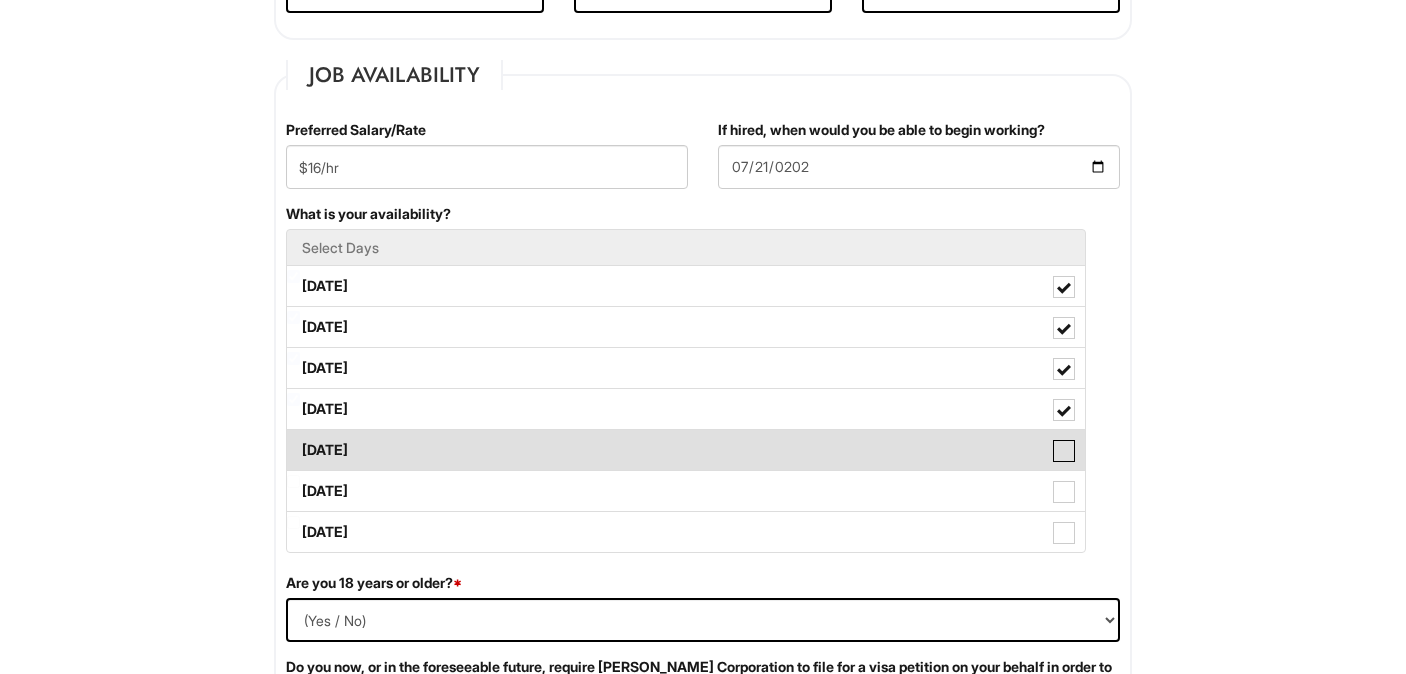 click on "[DATE]" at bounding box center (293, 440) 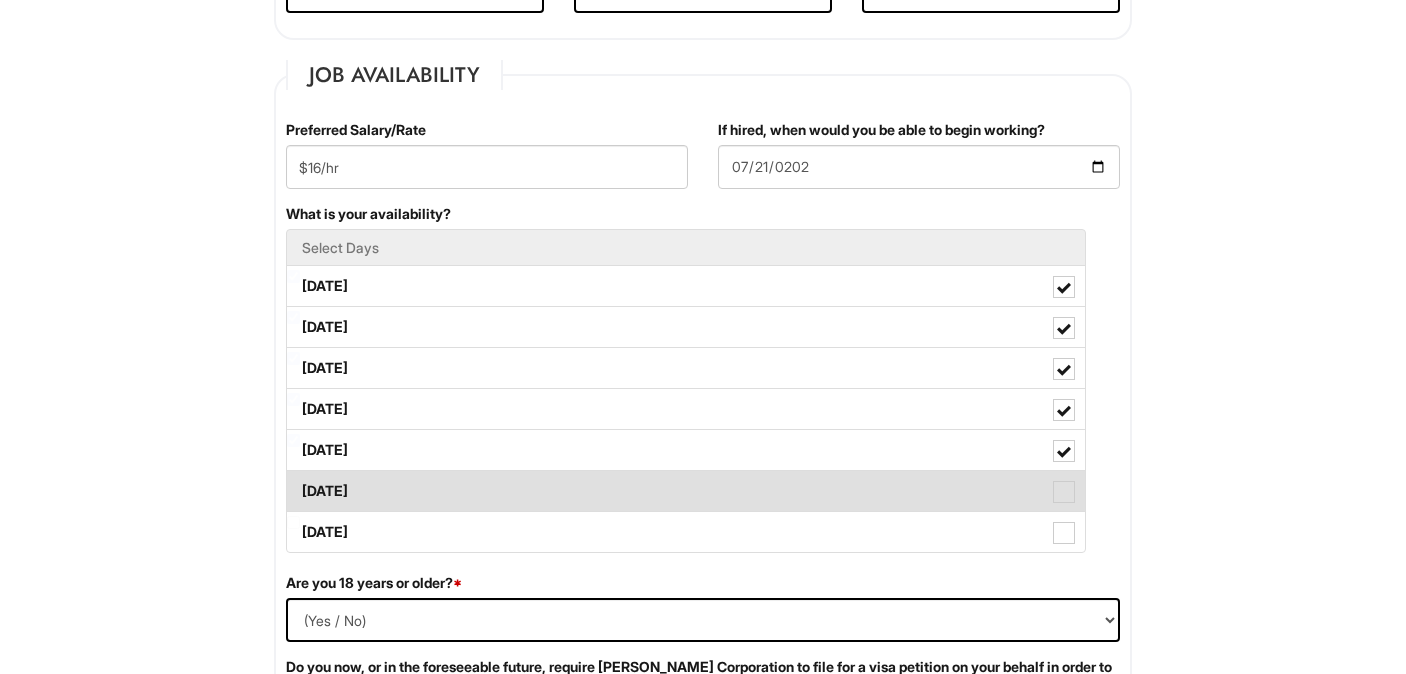 click at bounding box center (1064, 492) 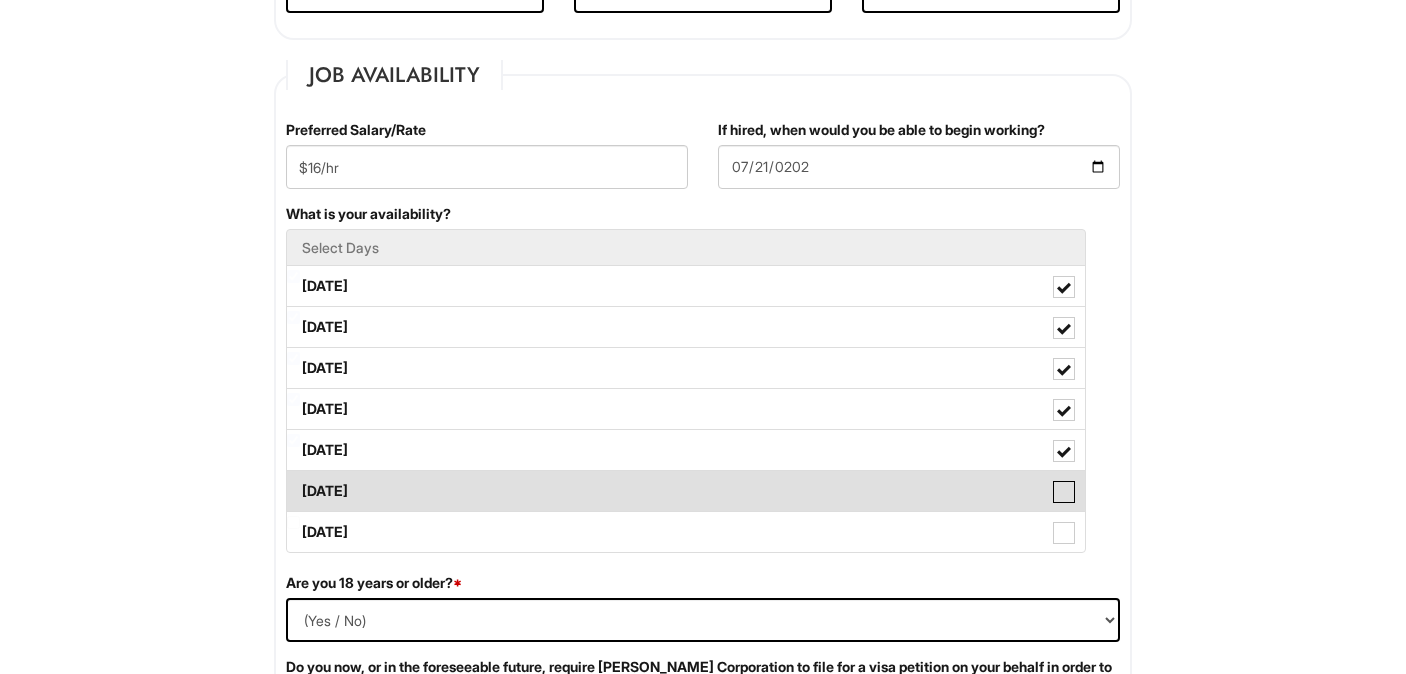 click on "[DATE]" at bounding box center (293, 481) 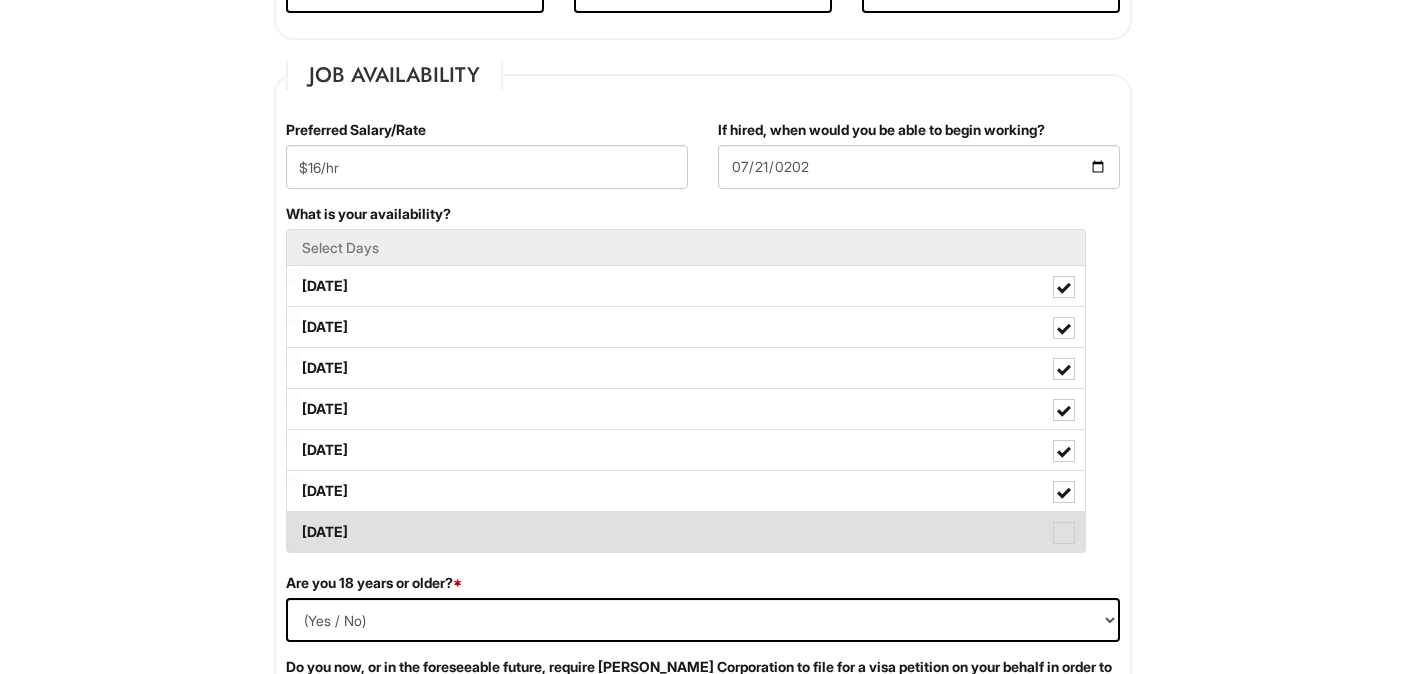 click at bounding box center [1064, 533] 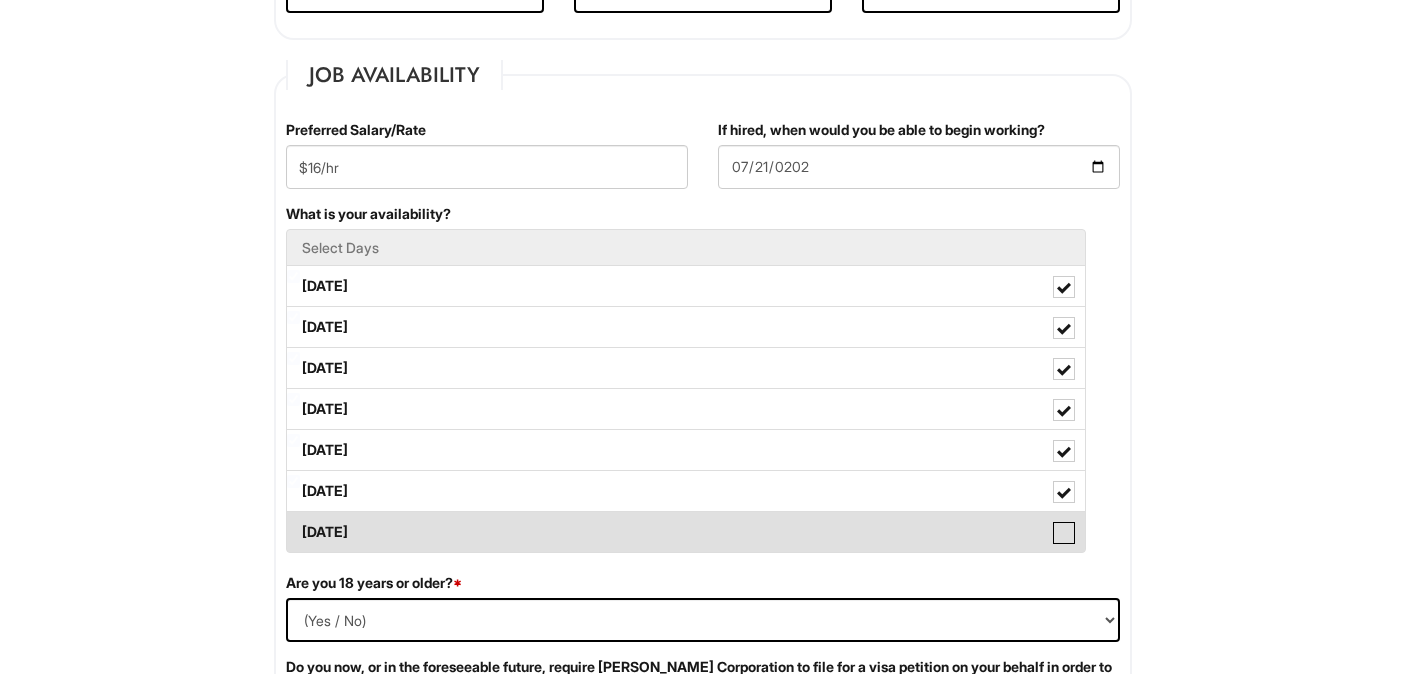 click on "[DATE]" at bounding box center (293, 522) 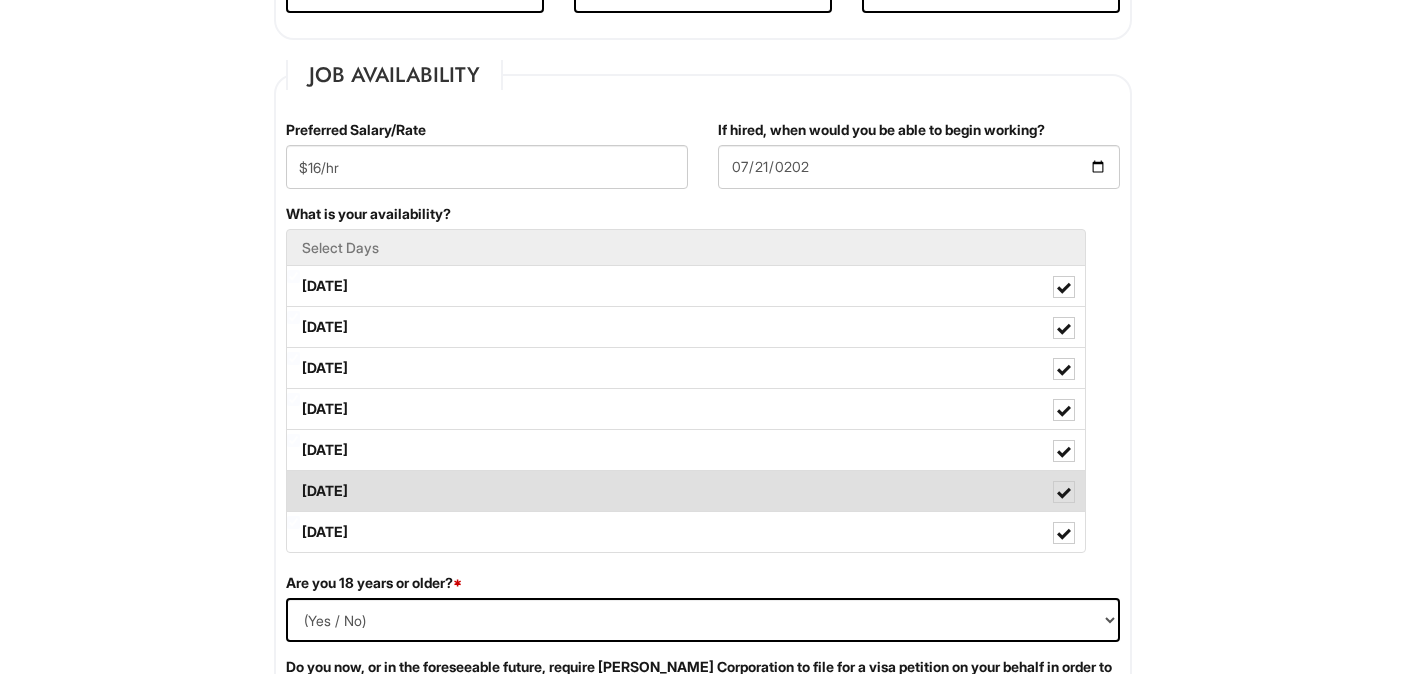 click at bounding box center (1064, 493) 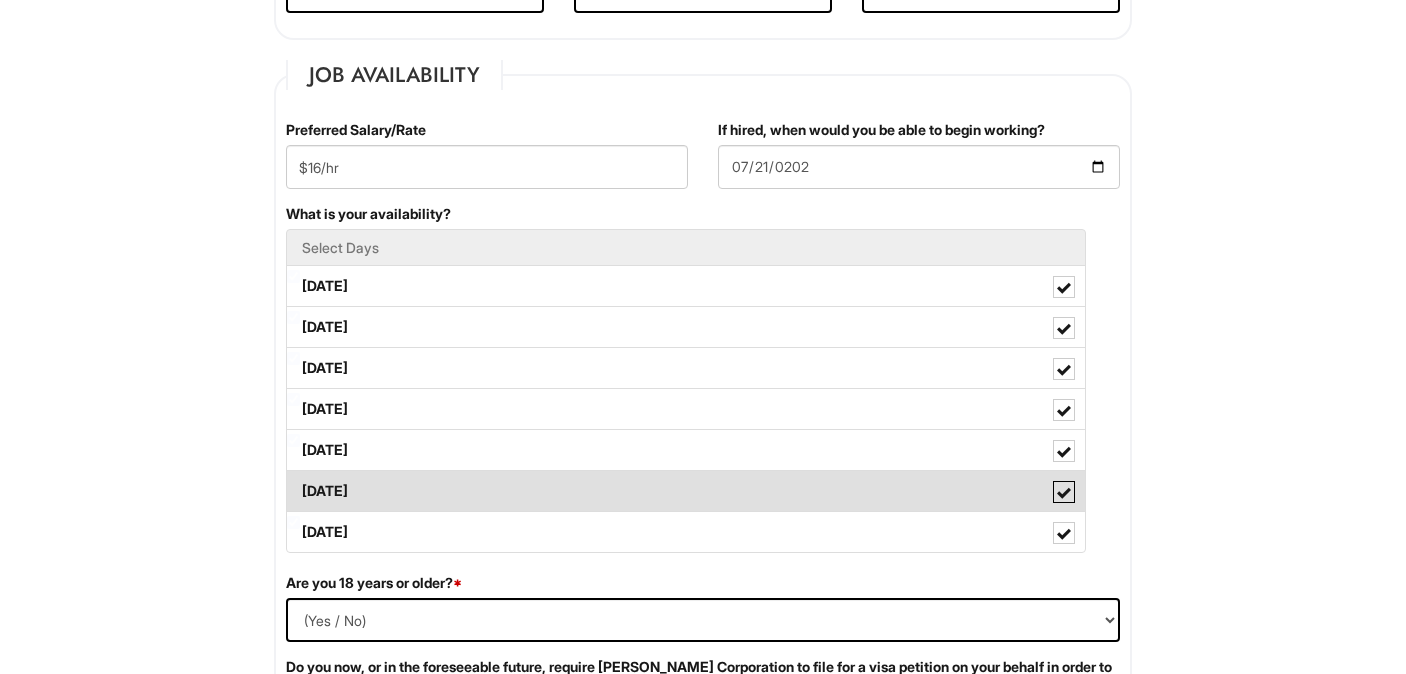 click on "[DATE]" at bounding box center [293, 481] 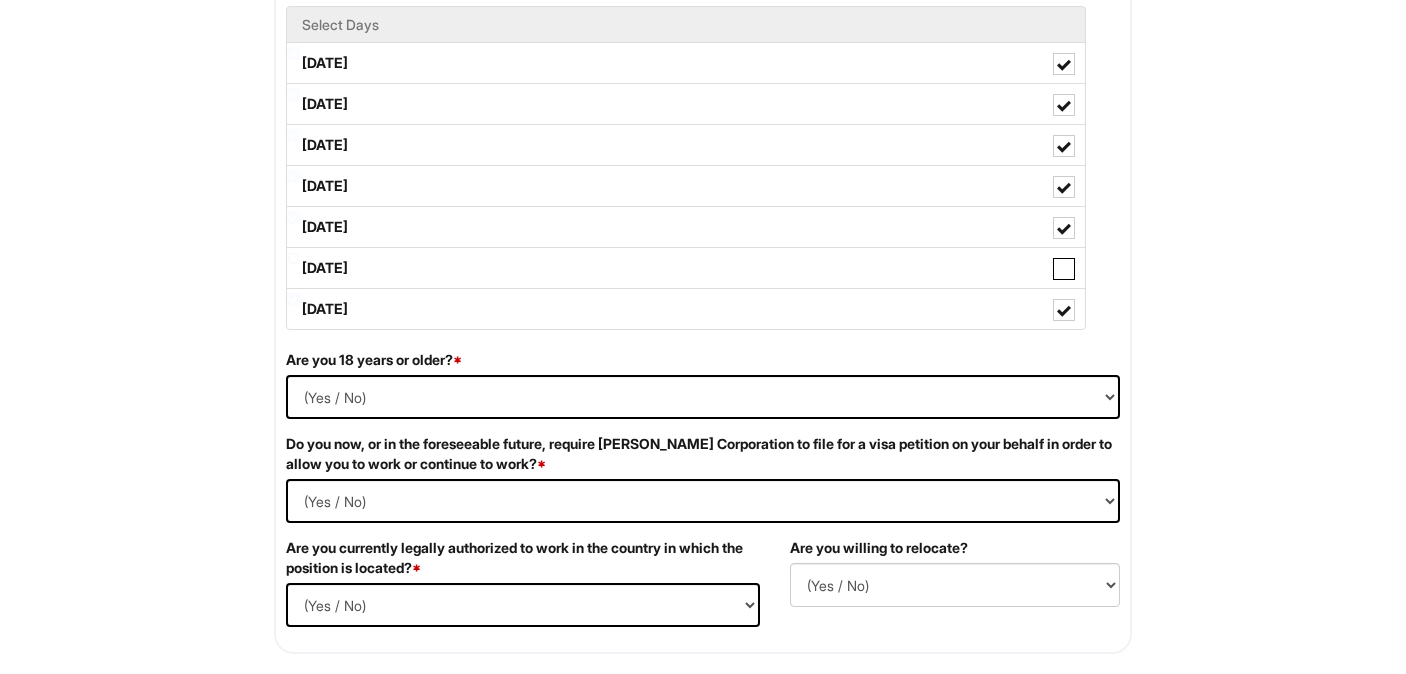 scroll, scrollTop: 1020, scrollLeft: 0, axis: vertical 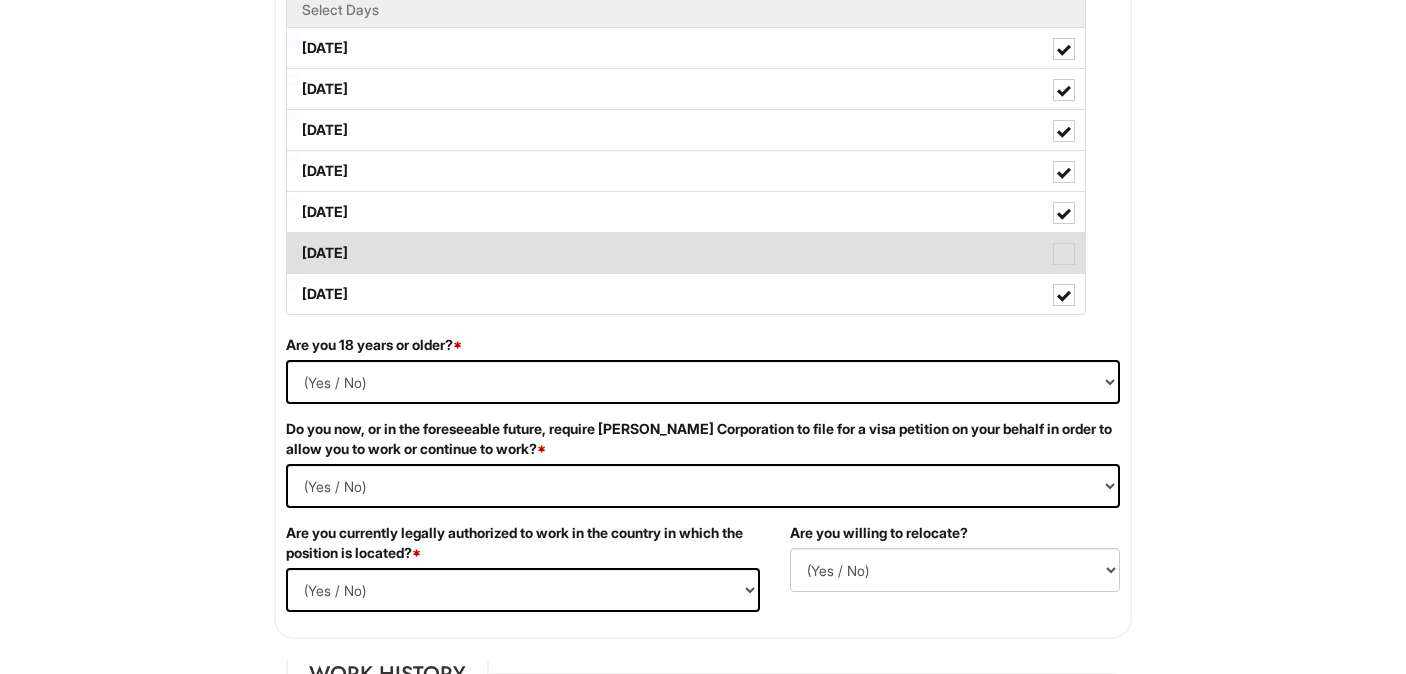 click at bounding box center (1064, 254) 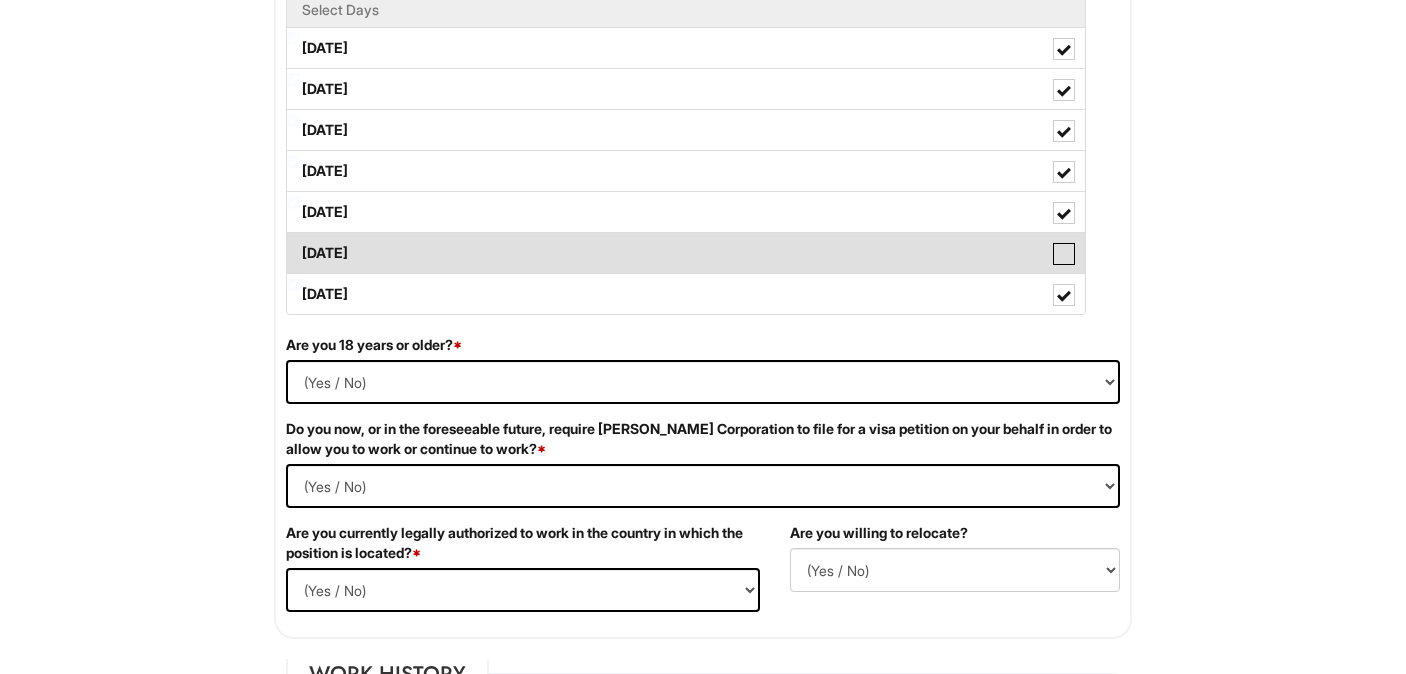 click on "[DATE]" at bounding box center [293, 243] 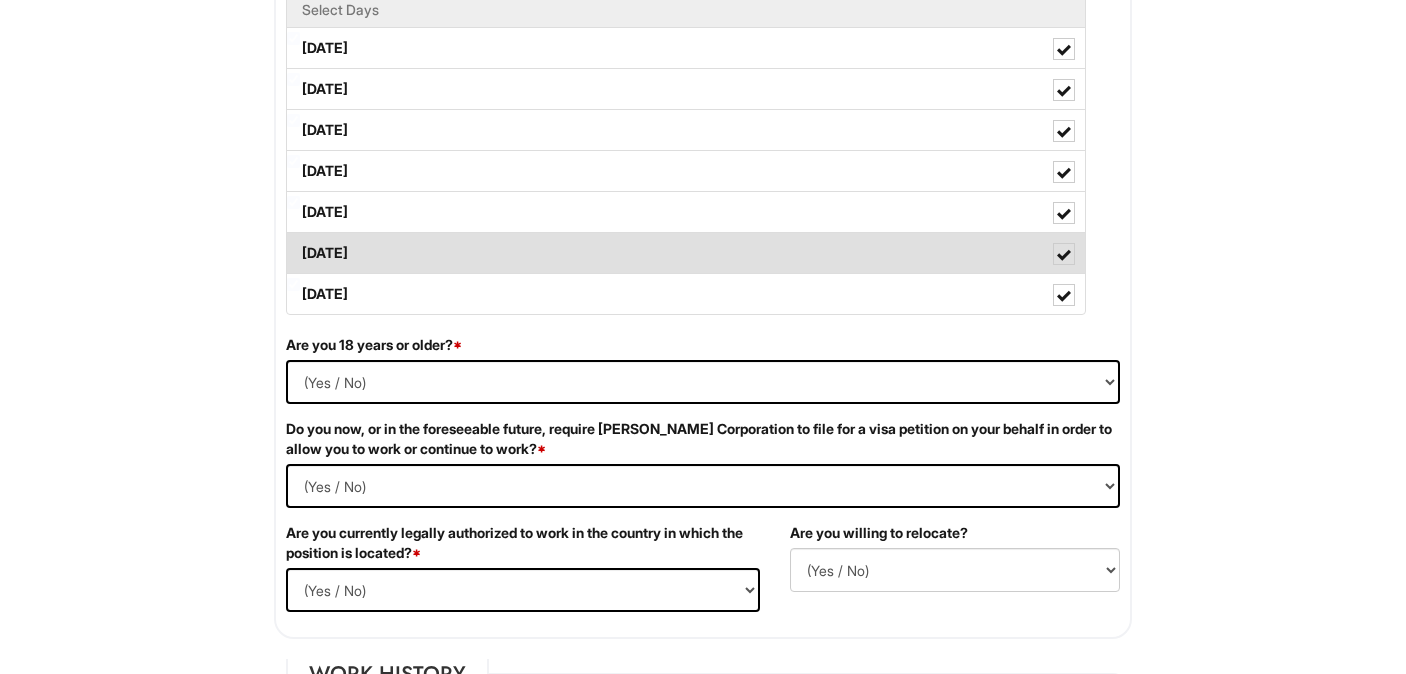 click at bounding box center [1064, 255] 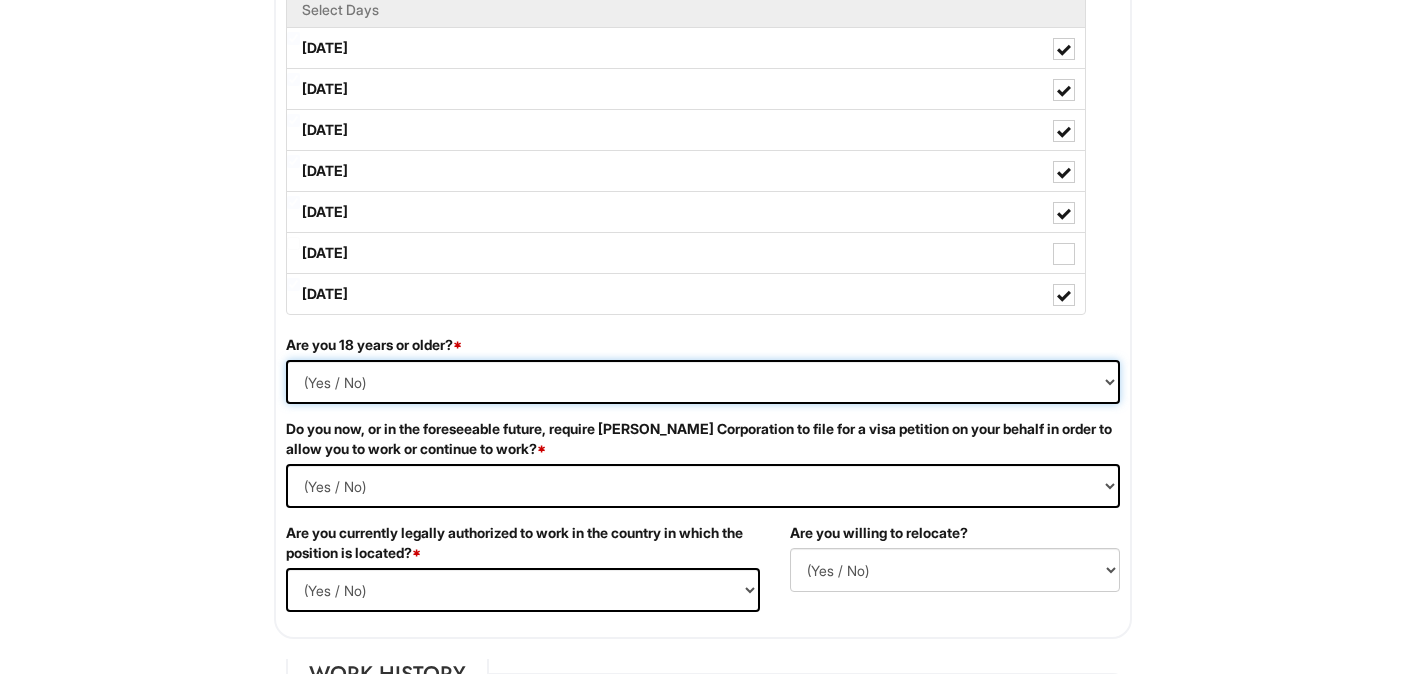 click on "(Yes / No) Yes No" at bounding box center [703, 382] 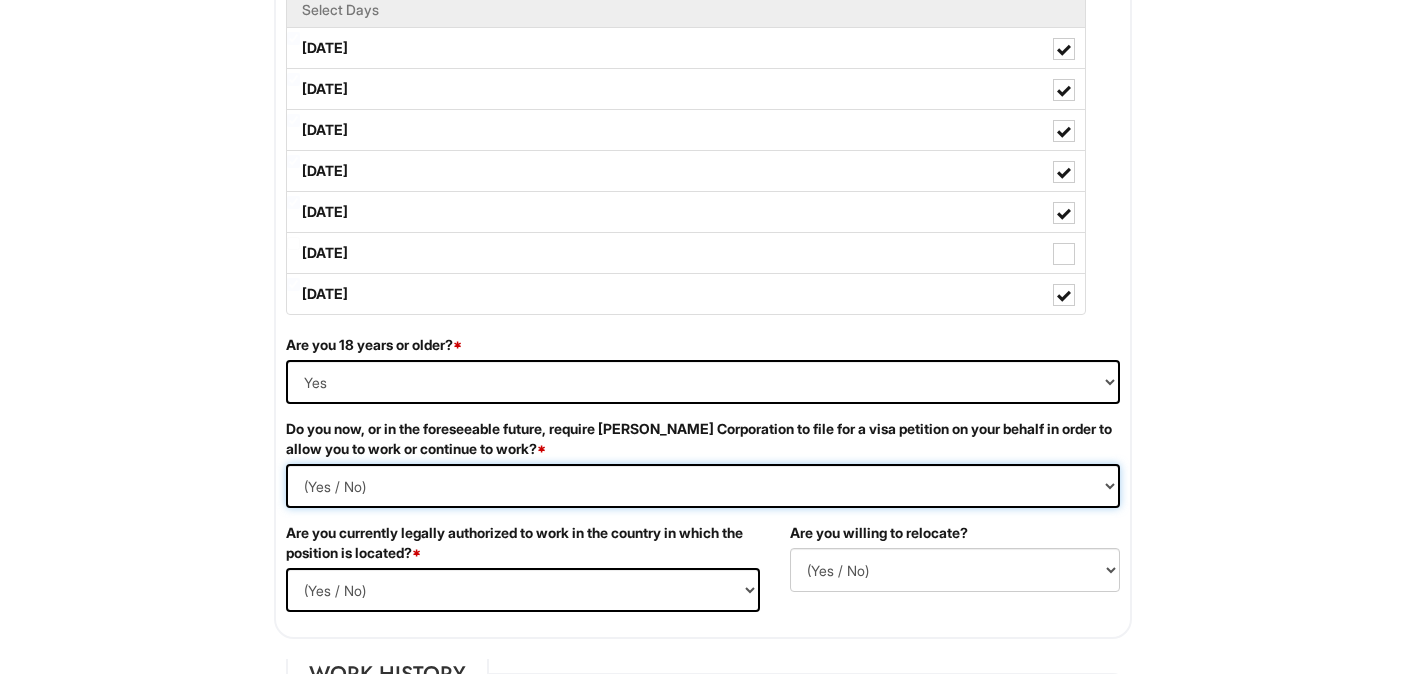 click on "(Yes / No) Yes No" at bounding box center [703, 486] 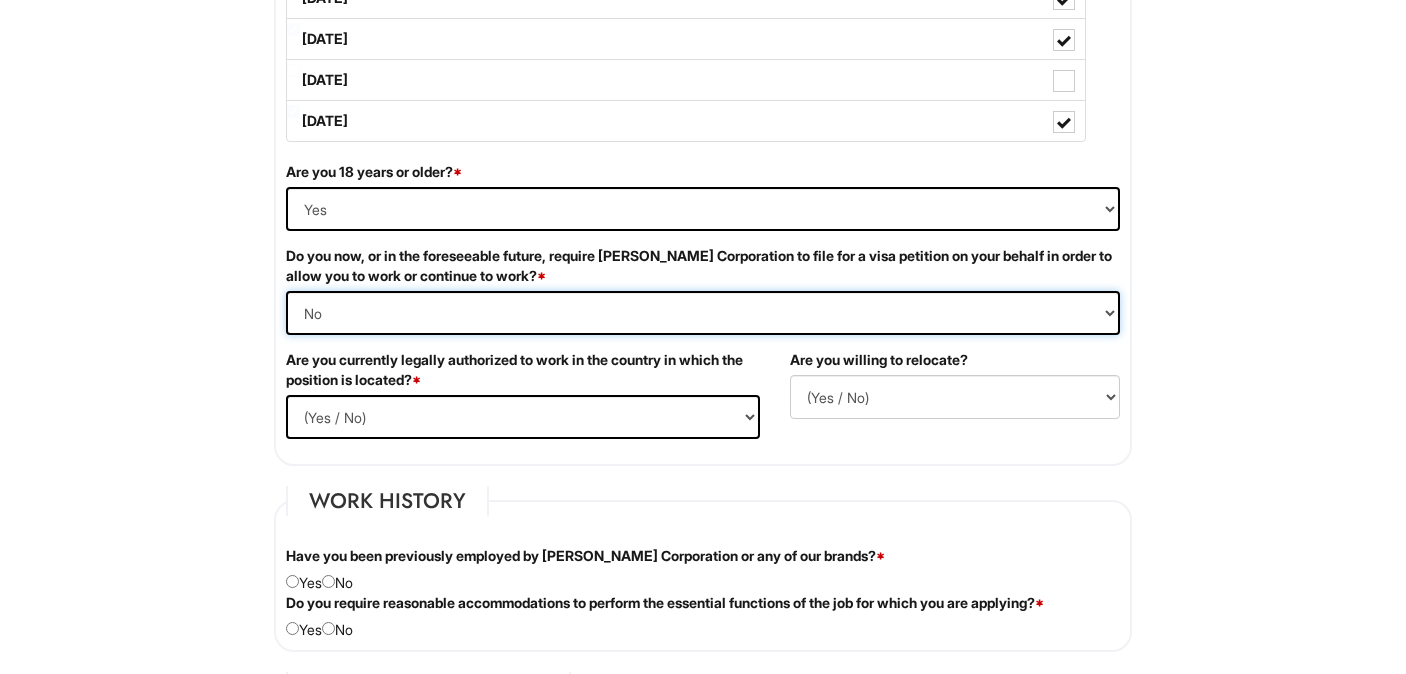 scroll, scrollTop: 1207, scrollLeft: 0, axis: vertical 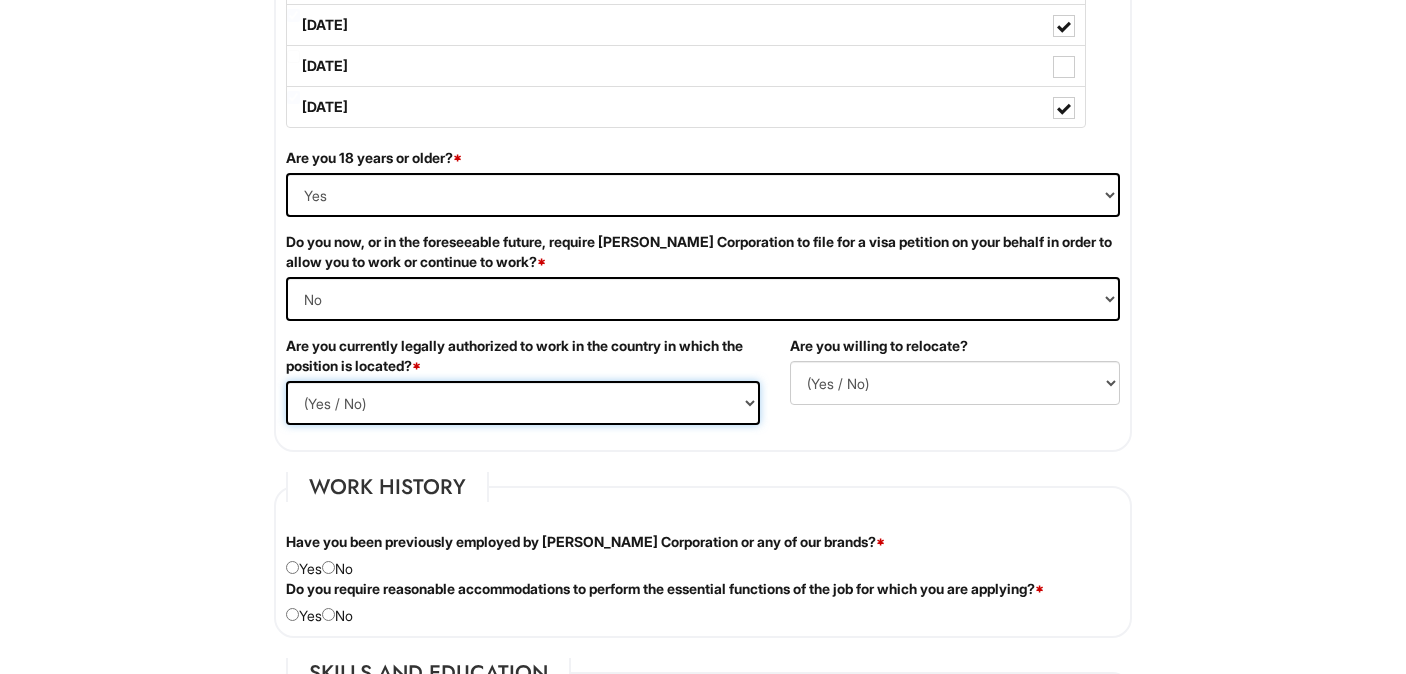 click on "(Yes / No) Yes No" at bounding box center (523, 403) 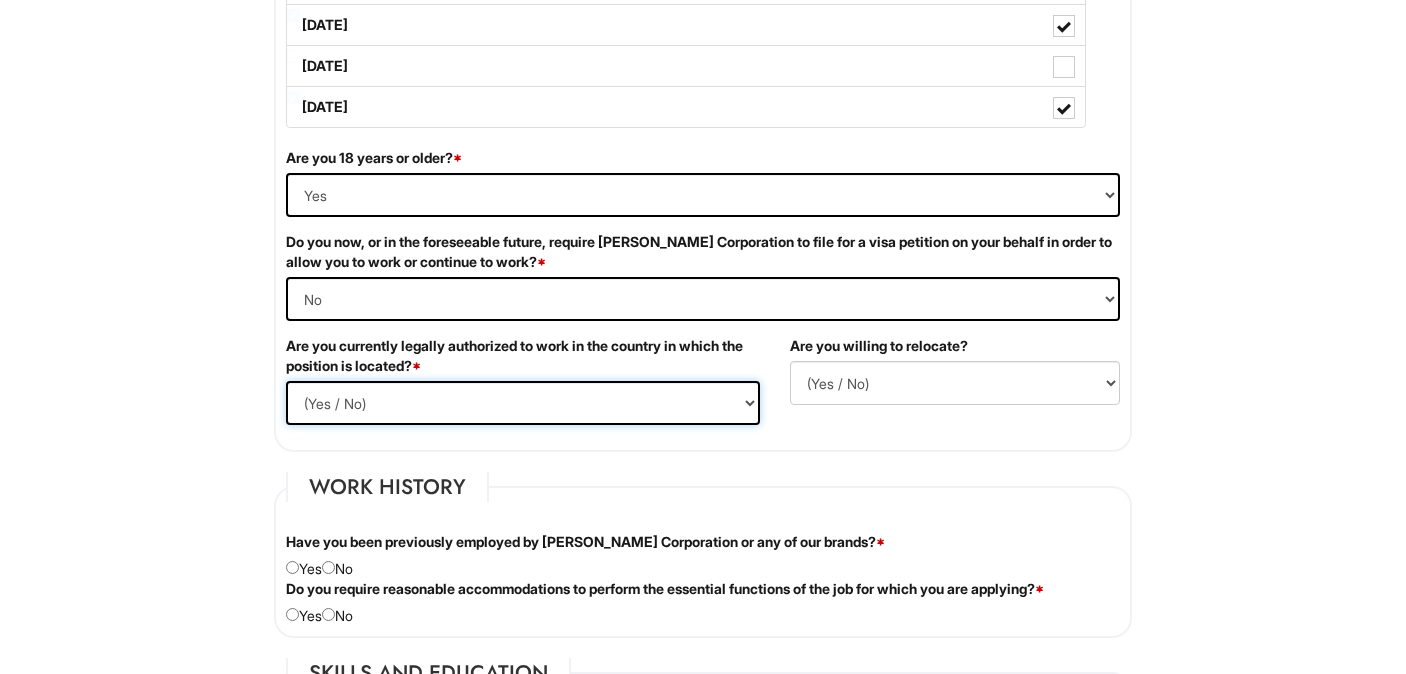 select on "Yes" 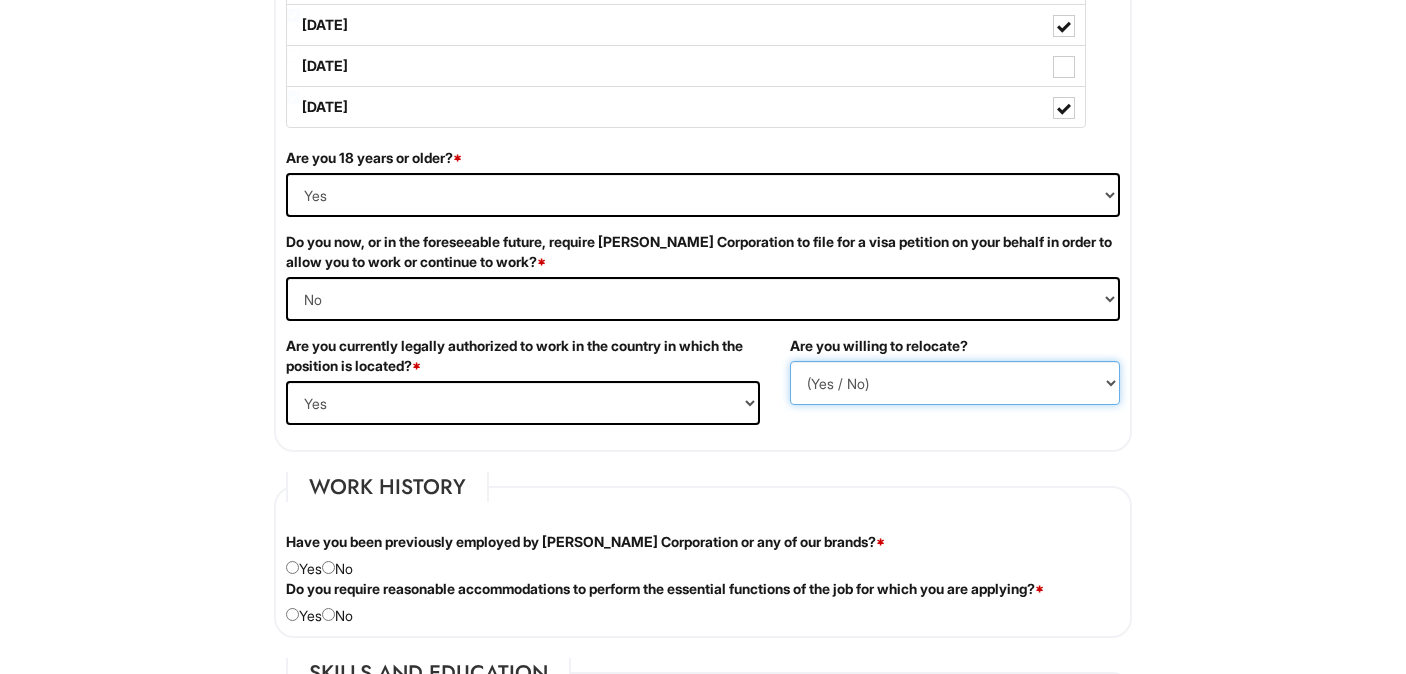 click on "(Yes / No) No Yes" at bounding box center [955, 383] 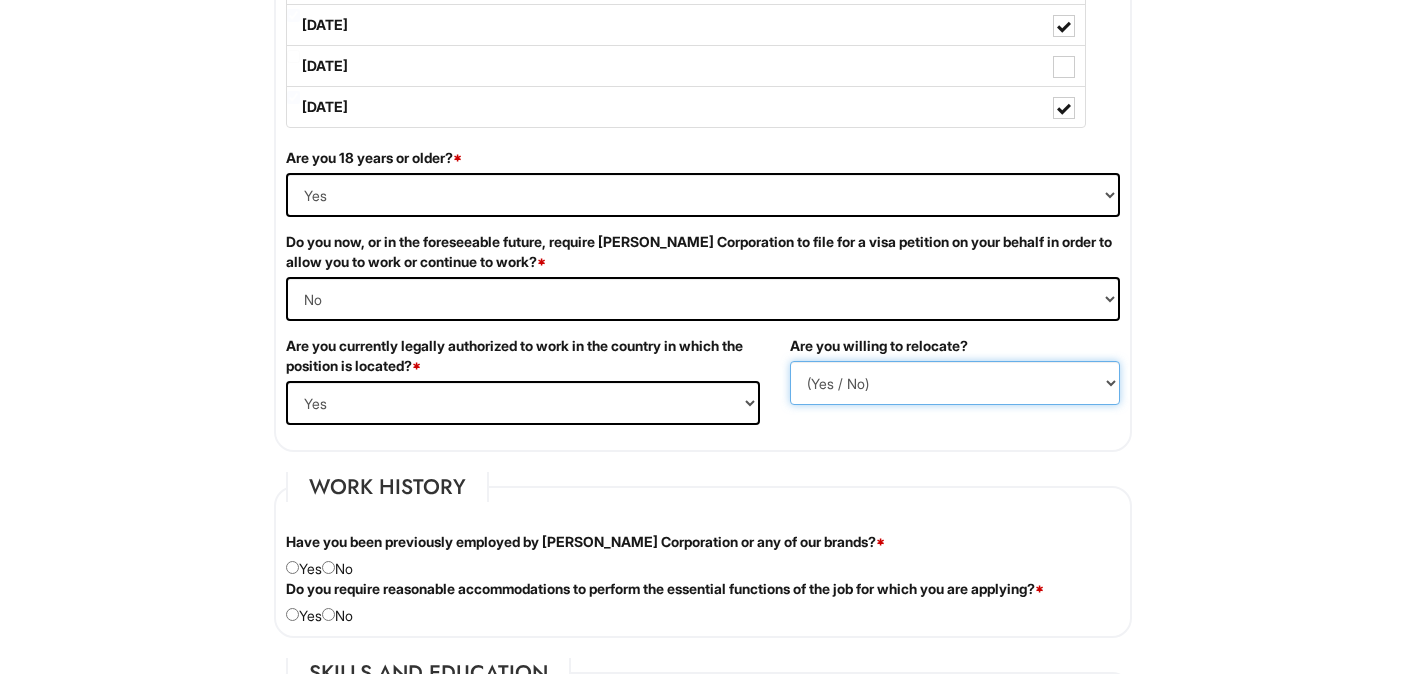 select on "N" 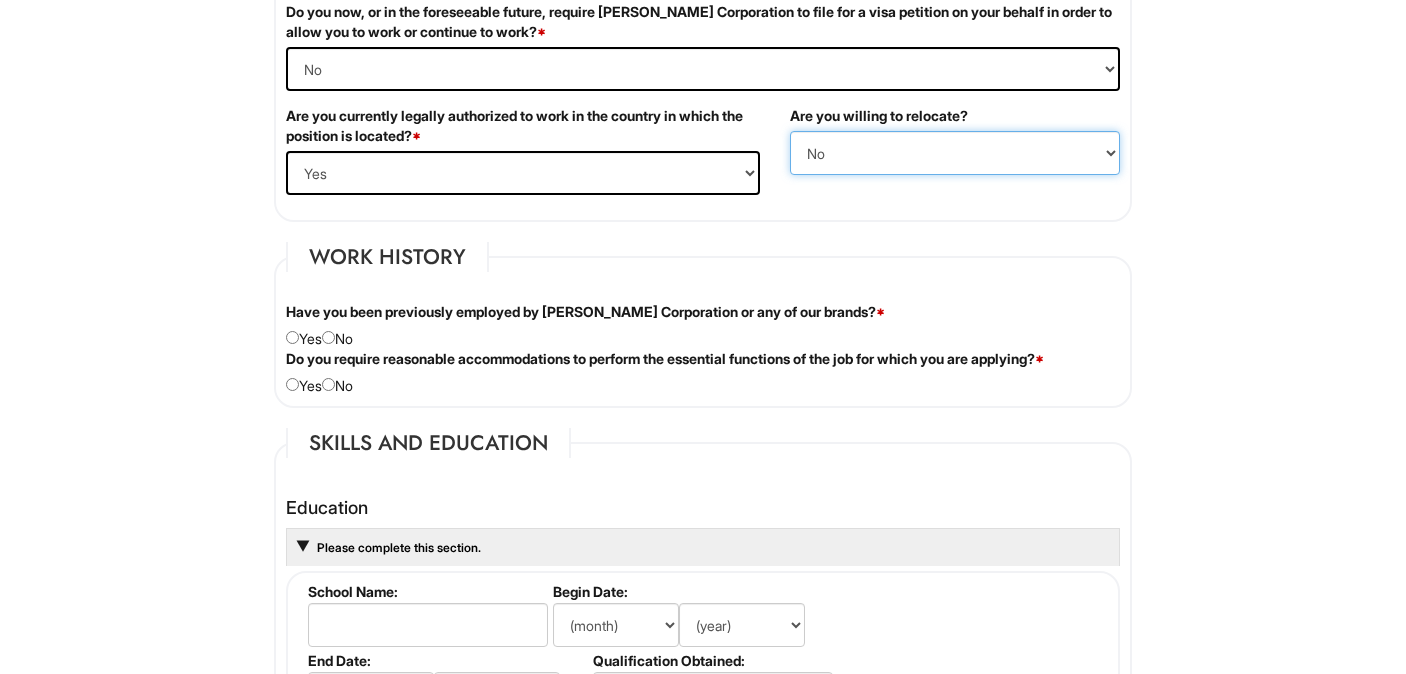 scroll, scrollTop: 1442, scrollLeft: 0, axis: vertical 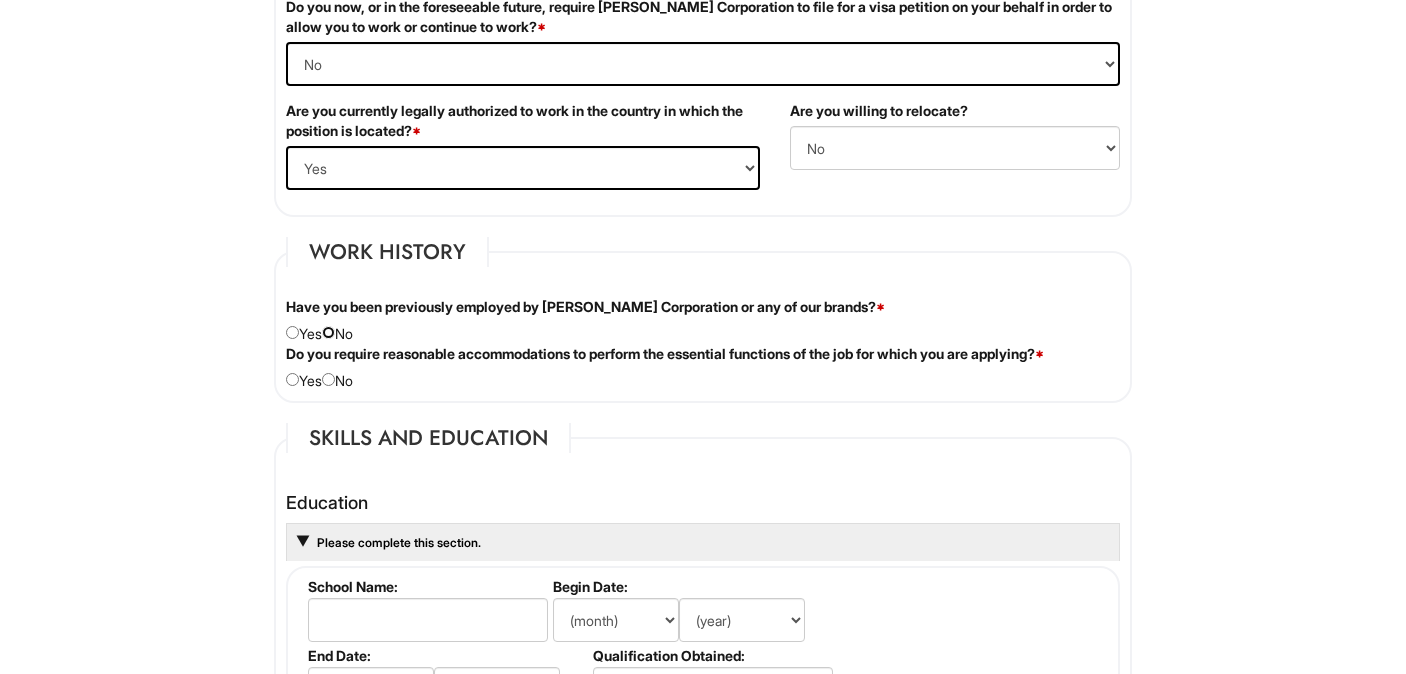 click at bounding box center (328, 332) 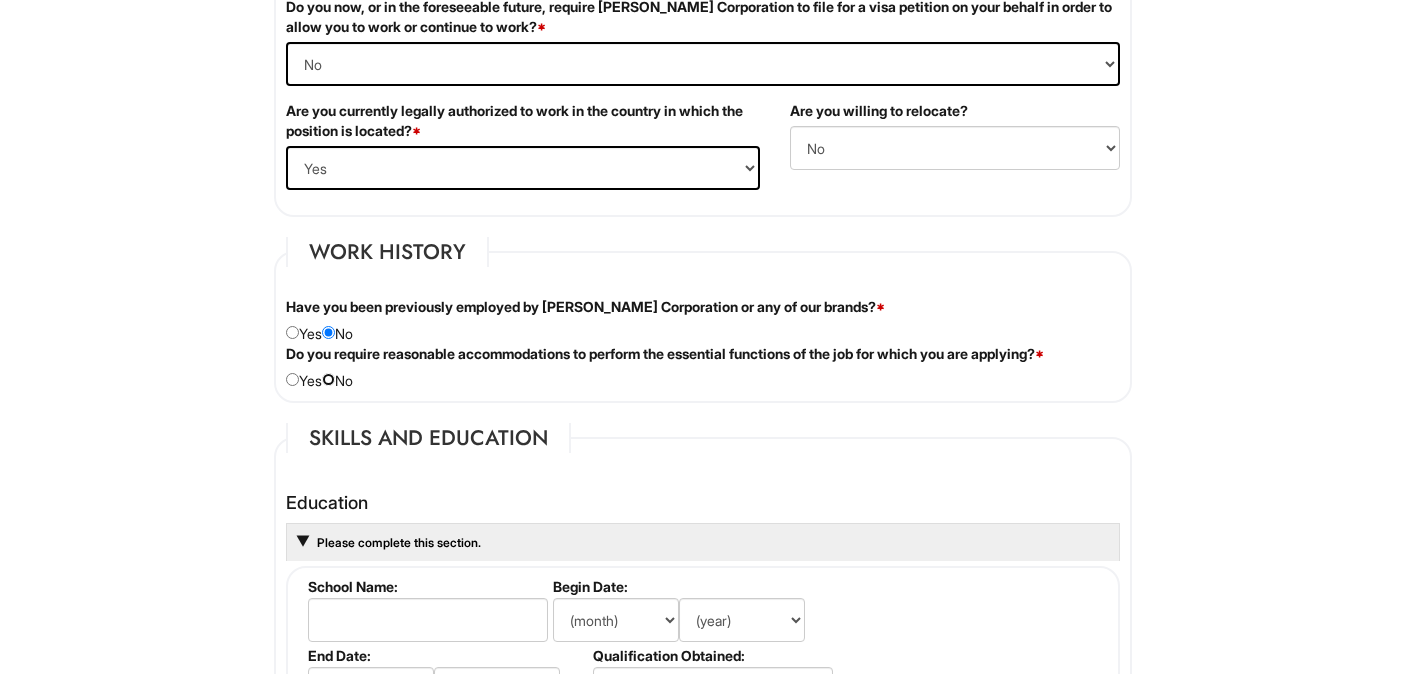 click at bounding box center [328, 379] 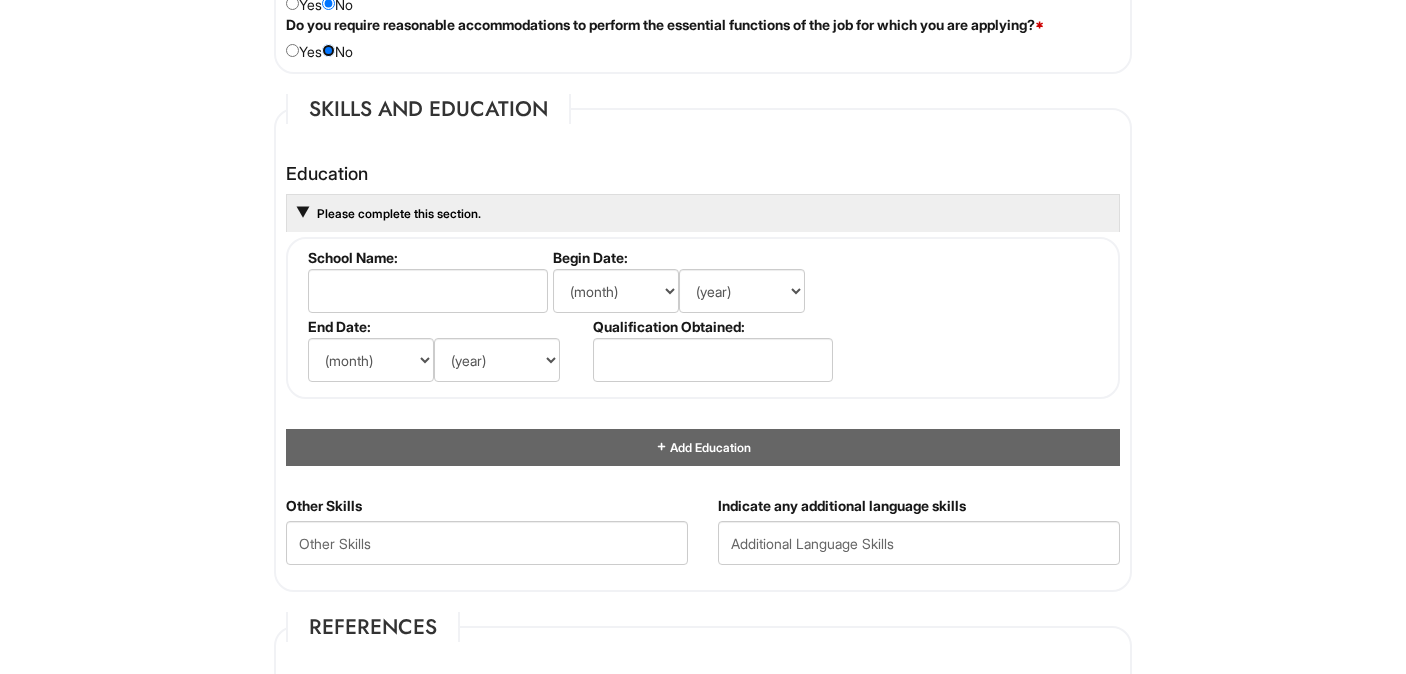 scroll, scrollTop: 1777, scrollLeft: 0, axis: vertical 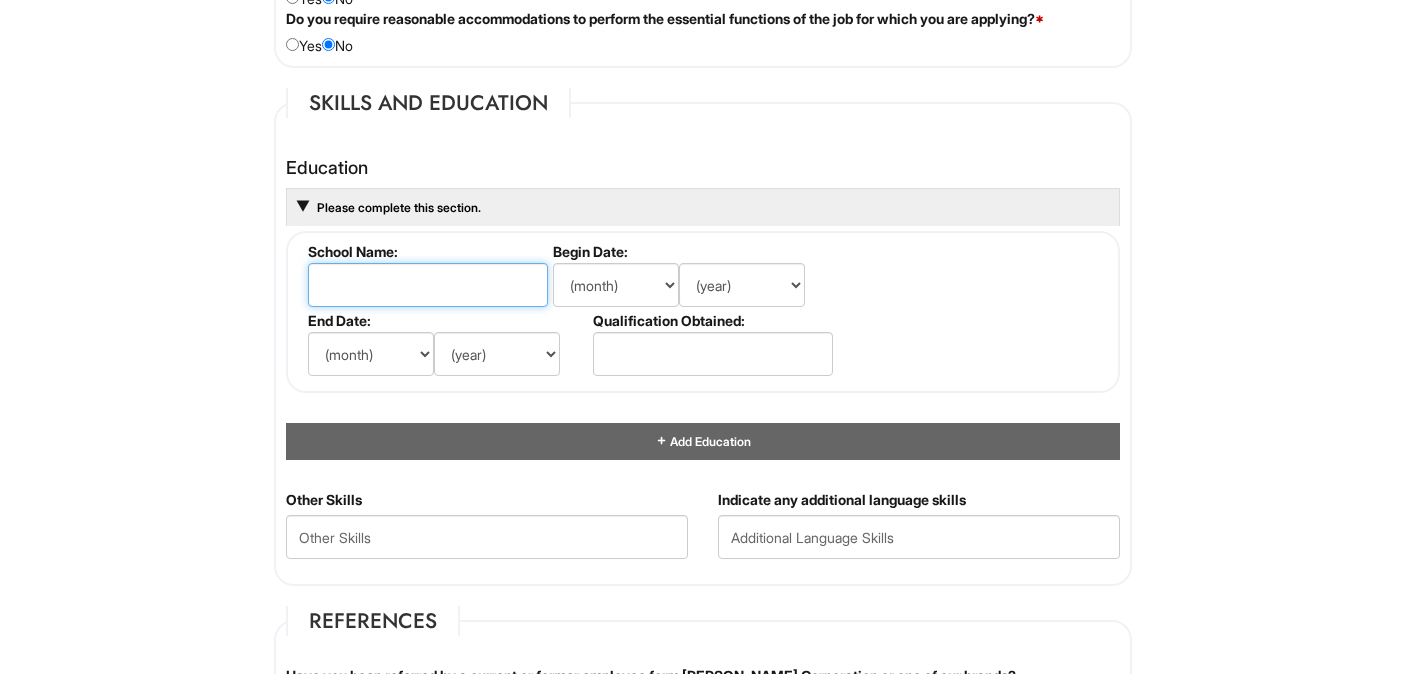 click at bounding box center (428, 285) 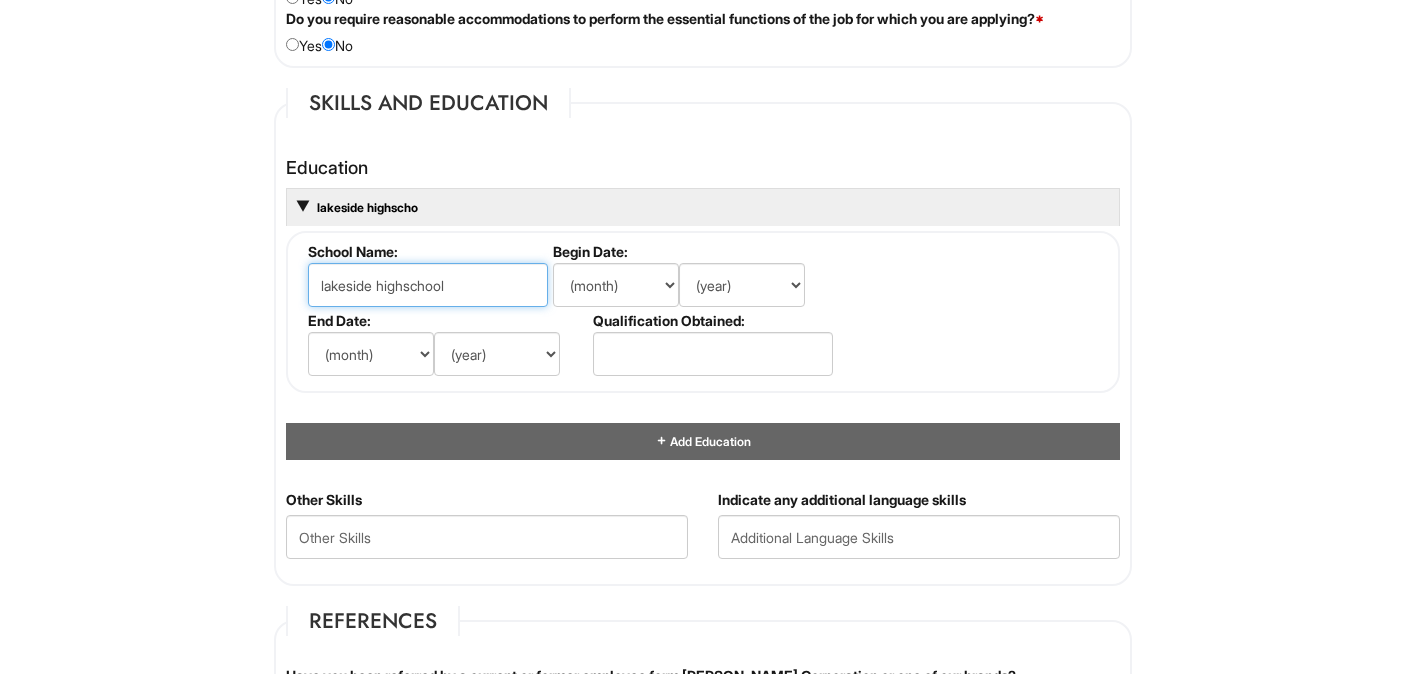 type on "lakeside highschool" 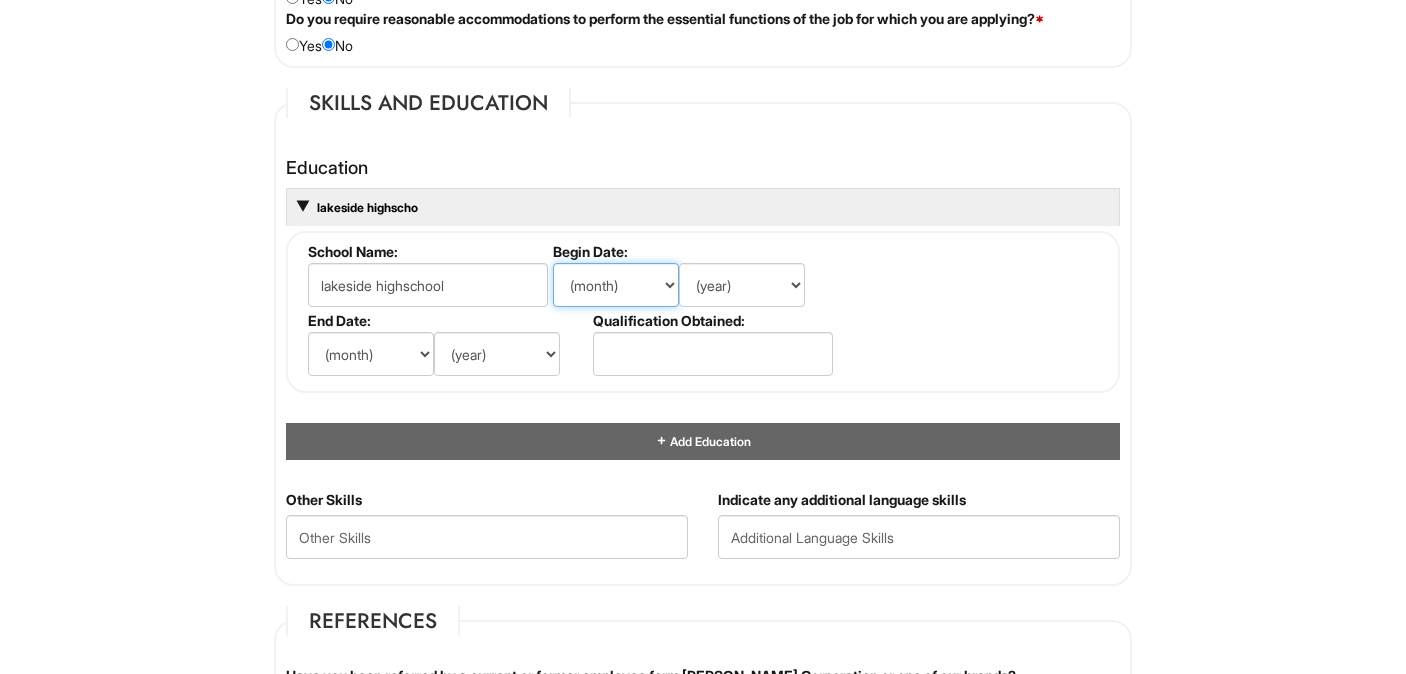 click on "(month) Jan Feb Mar Apr May Jun [DATE] Aug Sep Oct Nov Dec" at bounding box center (616, 285) 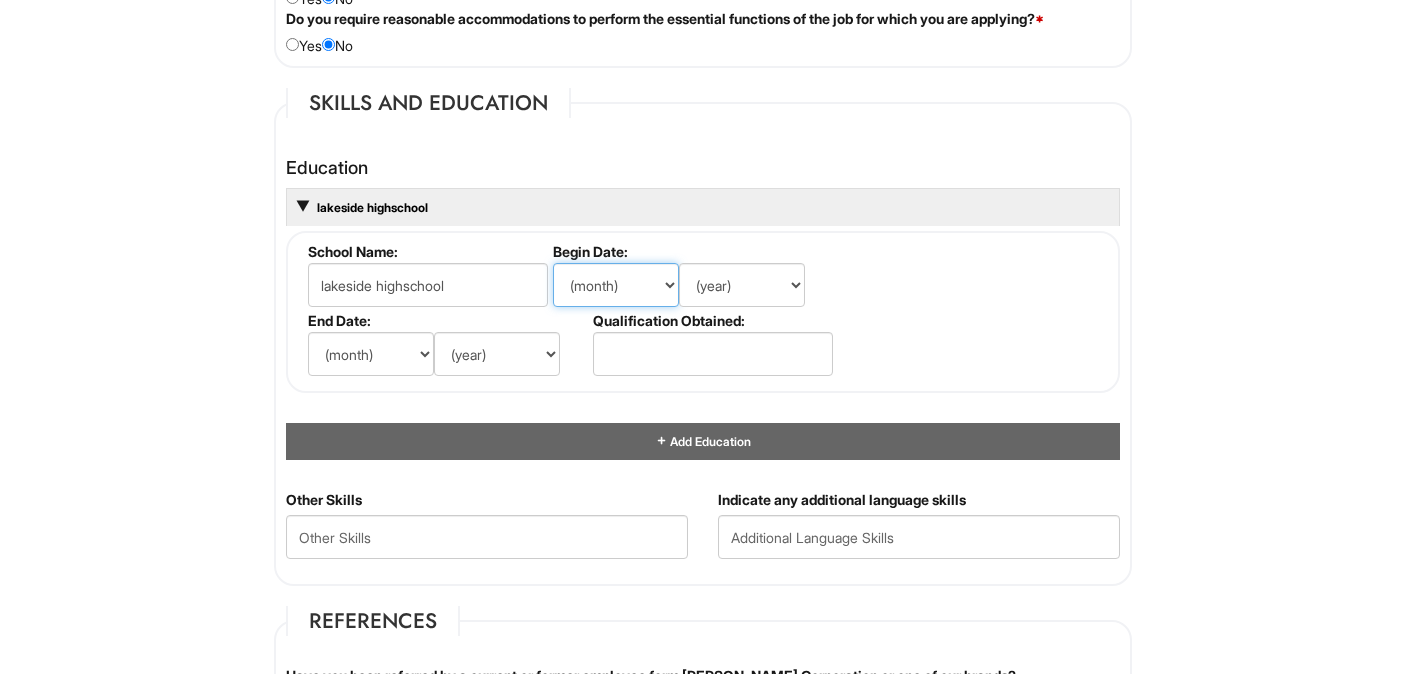 select on "8" 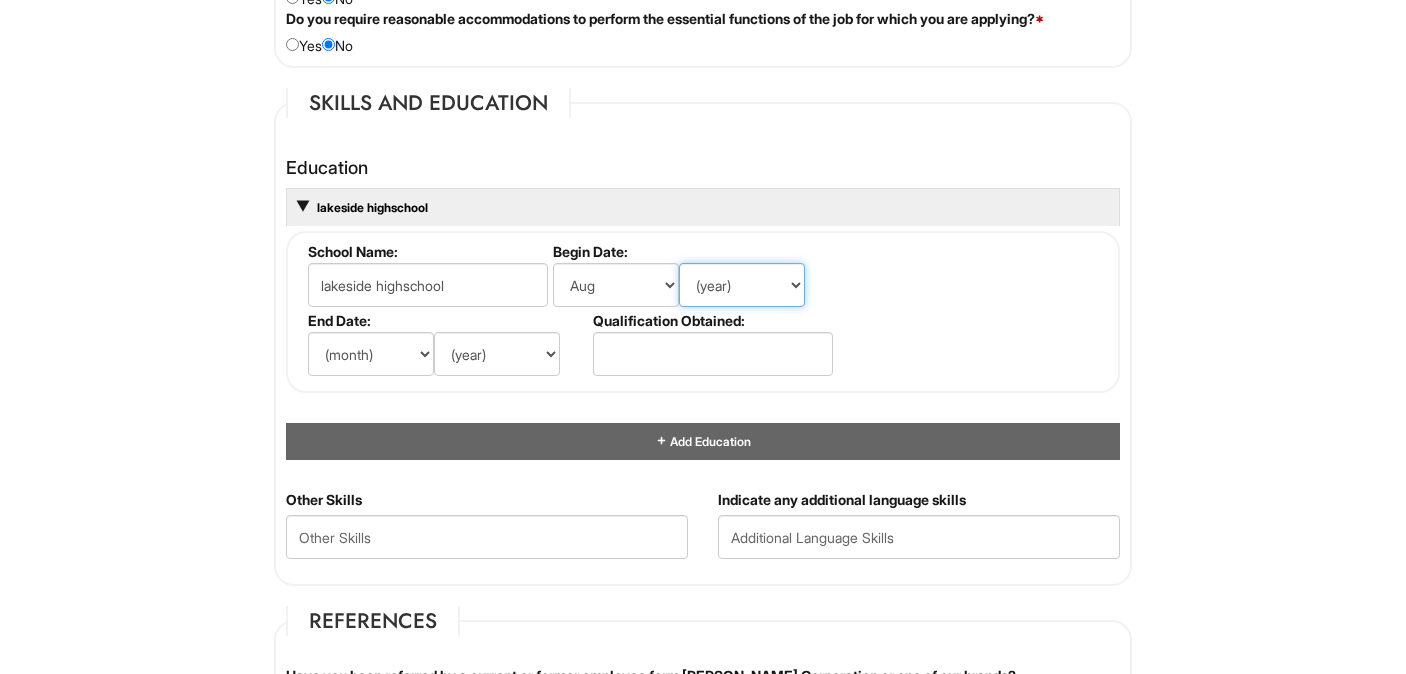 click on "(year) 2029 2028 2027 2026 2025 2024 2023 2022 2021 2020 2019 2018 2017 2016 2015 2014 2013 2012 2011 2010 2009 2008 2007 2006 2005 2004 2003 2002 2001 2000 1999 1998 1997 1996 1995 1994 1993 1992 1991 1990 1989 1988 1987 1986 1985 1984 1983 1982 1981 1980 1979 1978 1977 1976 1975 1974 1973 1972 1971 1970 1969 1968 1967 1966 1965 1964 1963 1962 1961 1960 1959 1958 1957 1956 1955 1954 1953 1952 1951 1950 1949 1948 1947 1946  --  2030 2031 2032 2033 2034 2035 2036 2037 2038 2039 2040 2041 2042 2043 2044 2045 2046 2047 2048 2049 2050 2051 2052 2053 2054 2055 2056 2057 2058 2059 2060 2061 2062 2063 2064" at bounding box center [742, 285] 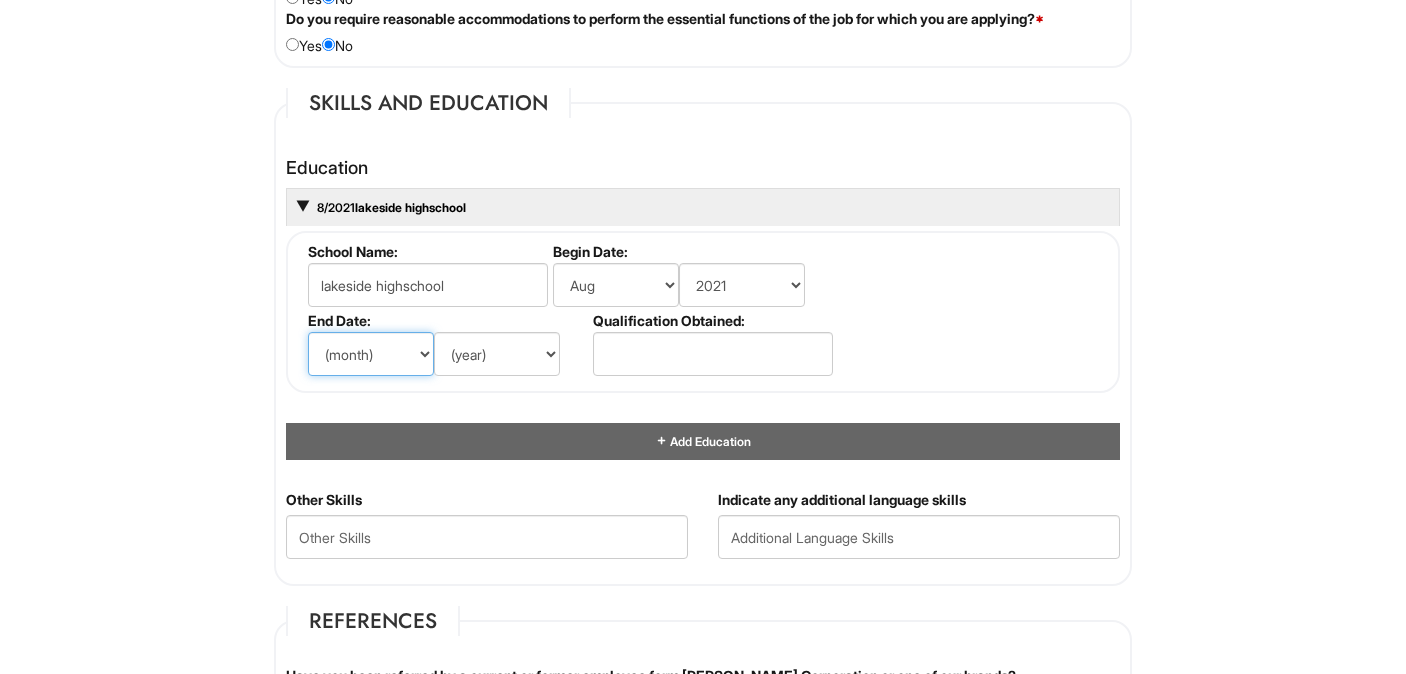 click on "(month) Jan Feb Mar Apr May Jun [DATE] Aug Sep Oct Nov Dec" at bounding box center [371, 354] 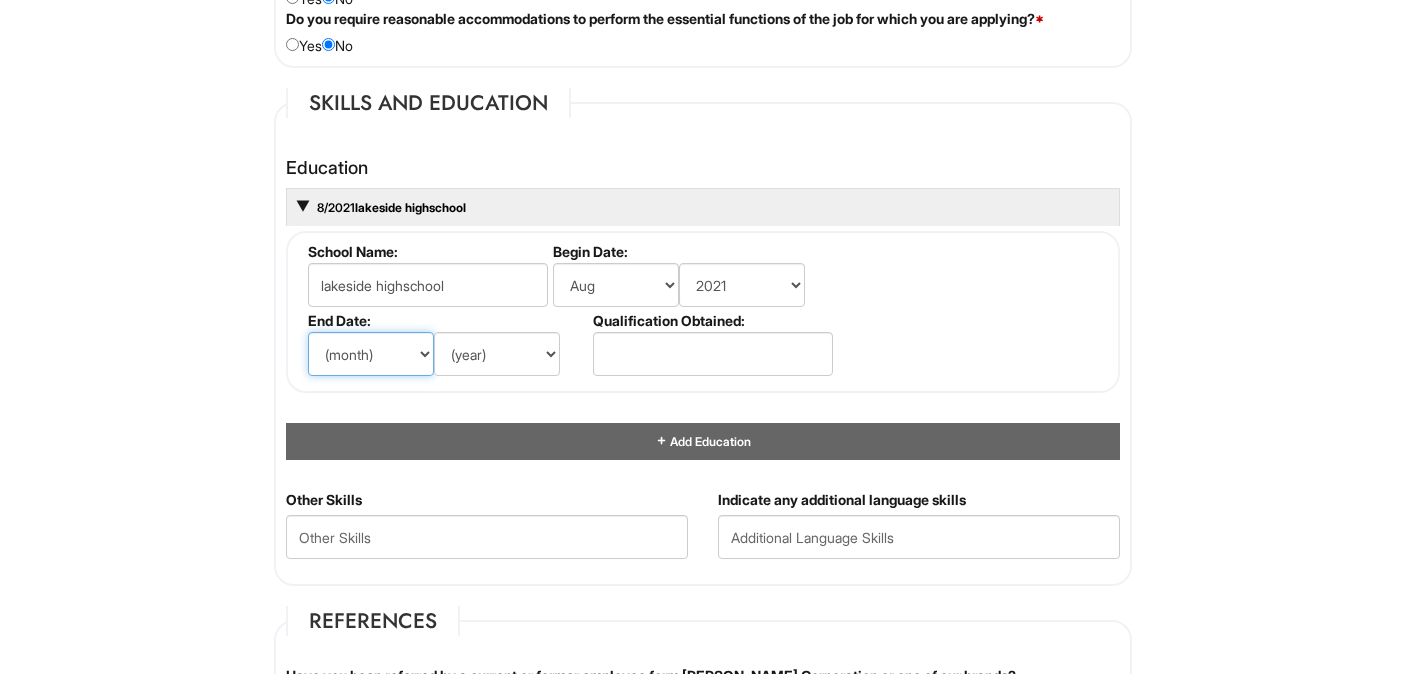 select on "5" 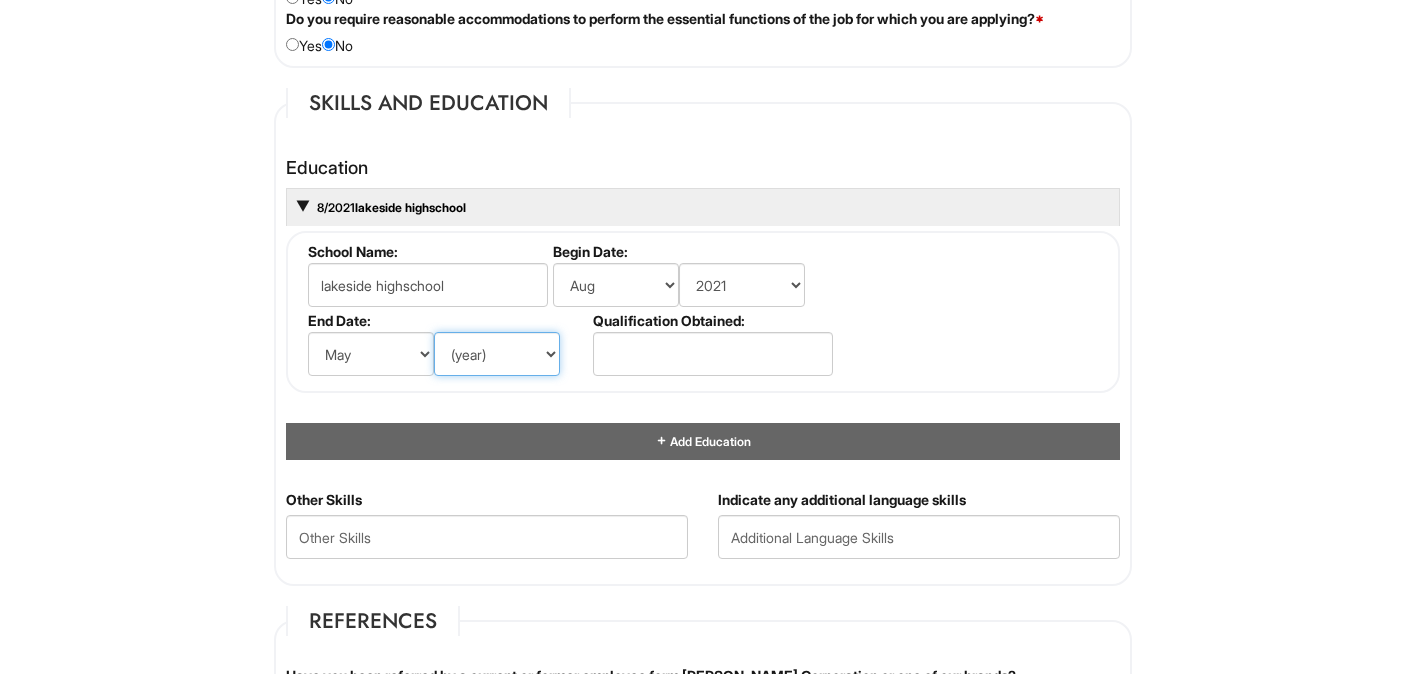 click on "(year) 2029 2028 2027 2026 2025 2024 2023 2022 2021 2020 2019 2018 2017 2016 2015 2014 2013 2012 2011 2010 2009 2008 2007 2006 2005 2004 2003 2002 2001 2000 1999 1998 1997 1996 1995 1994 1993 1992 1991 1990 1989 1988 1987 1986 1985 1984 1983 1982 1981 1980 1979 1978 1977 1976 1975 1974 1973 1972 1971 1970 1969 1968 1967 1966 1965 1964 1963 1962 1961 1960 1959 1958 1957 1956 1955 1954 1953 1952 1951 1950 1949 1948 1947 1946  --  2030 2031 2032 2033 2034 2035 2036 2037 2038 2039 2040 2041 2042 2043 2044 2045 2046 2047 2048 2049 2050 2051 2052 2053 2054 2055 2056 2057 2058 2059 2060 2061 2062 2063 2064" at bounding box center [497, 354] 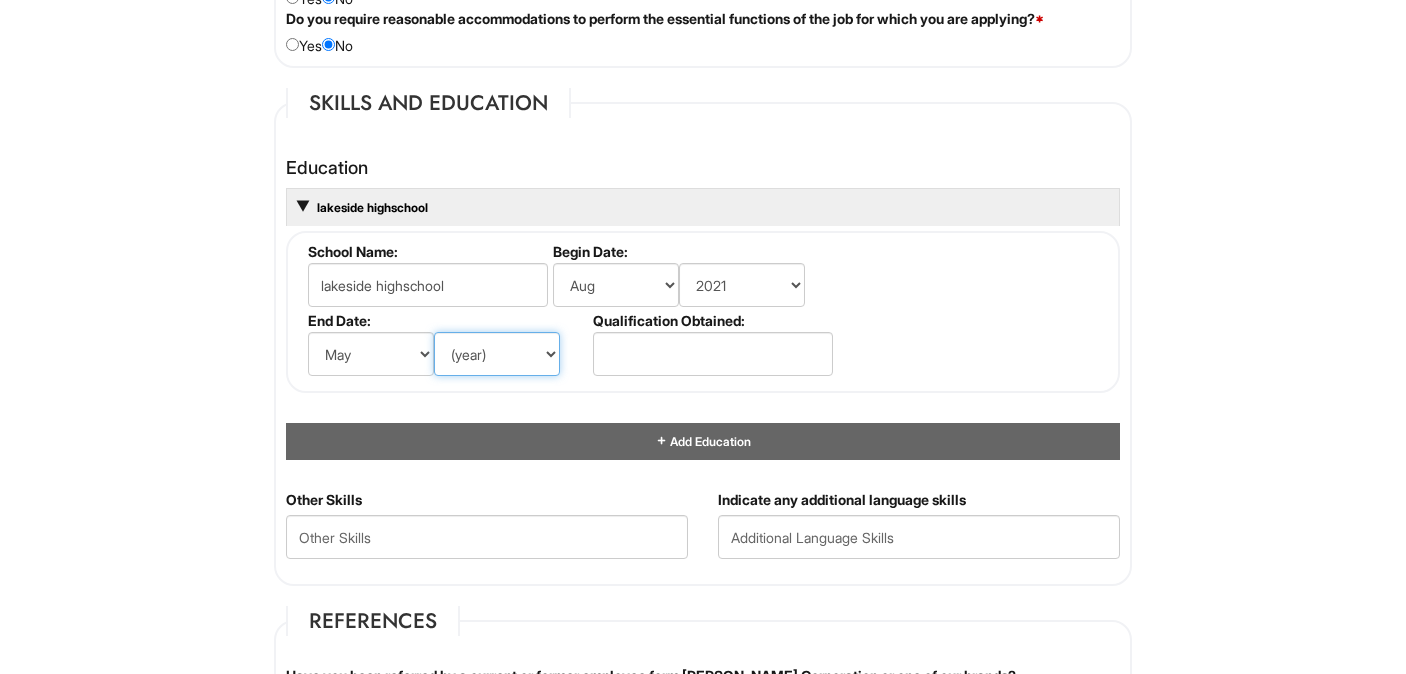 select on "2025" 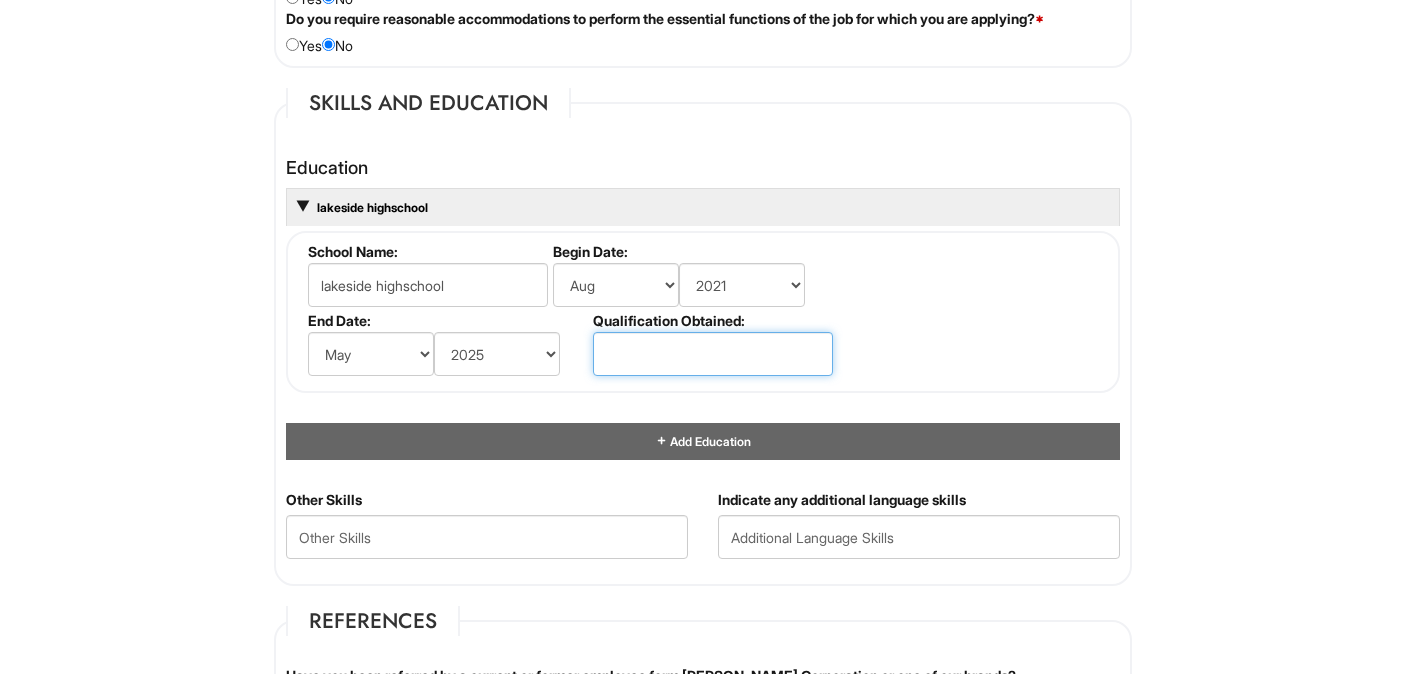 click at bounding box center [713, 354] 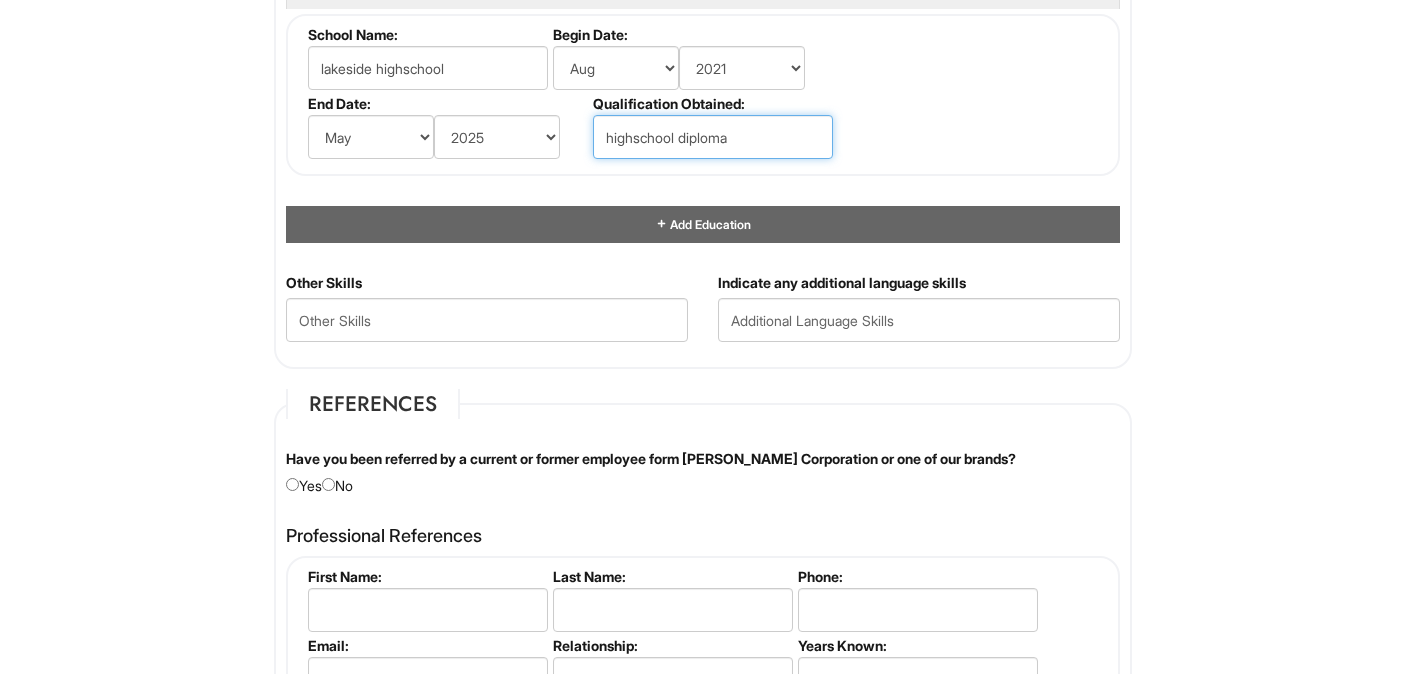scroll, scrollTop: 1995, scrollLeft: 0, axis: vertical 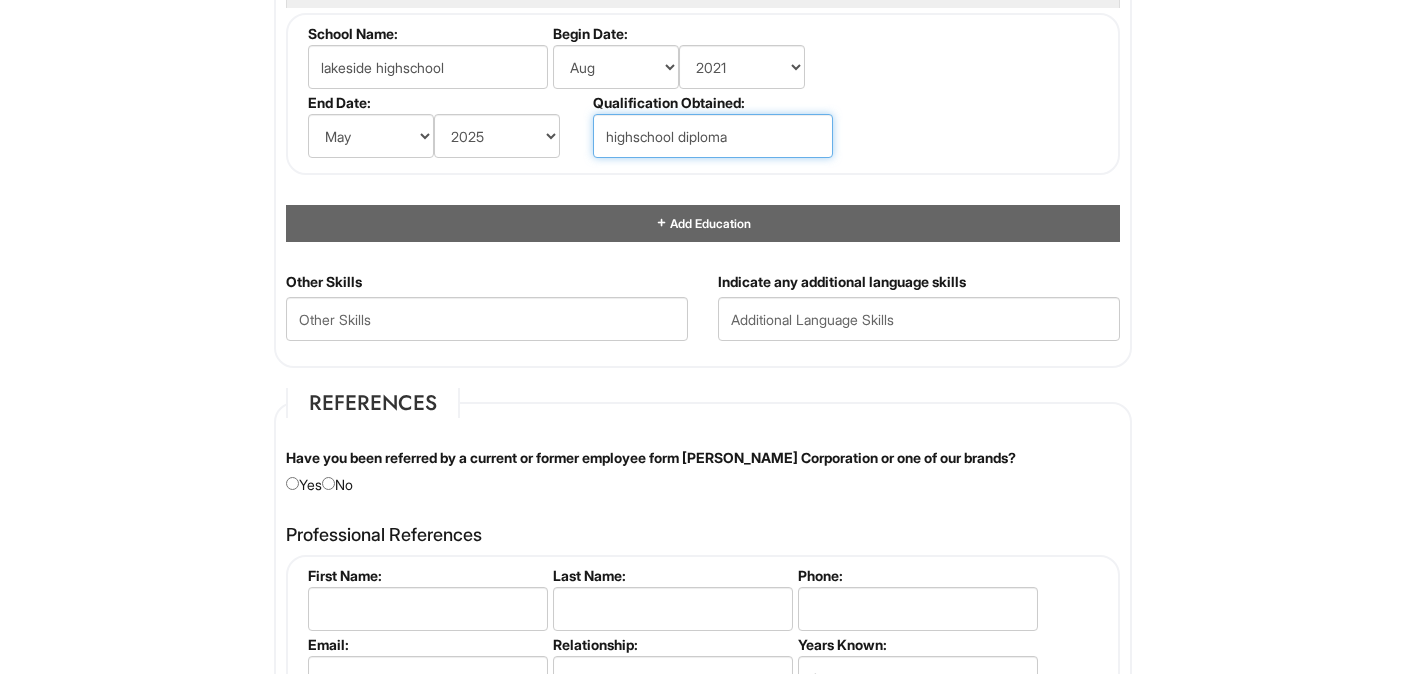 type on "highschool diploma" 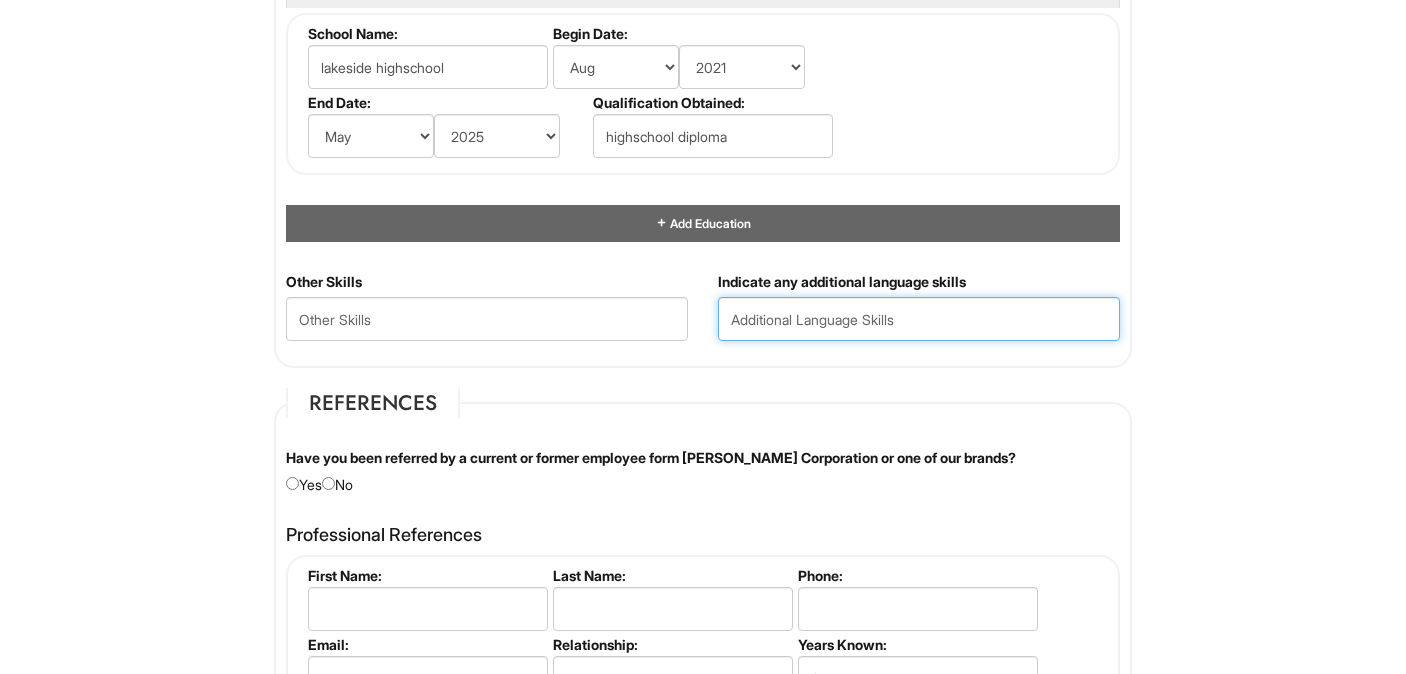 click at bounding box center (919, 319) 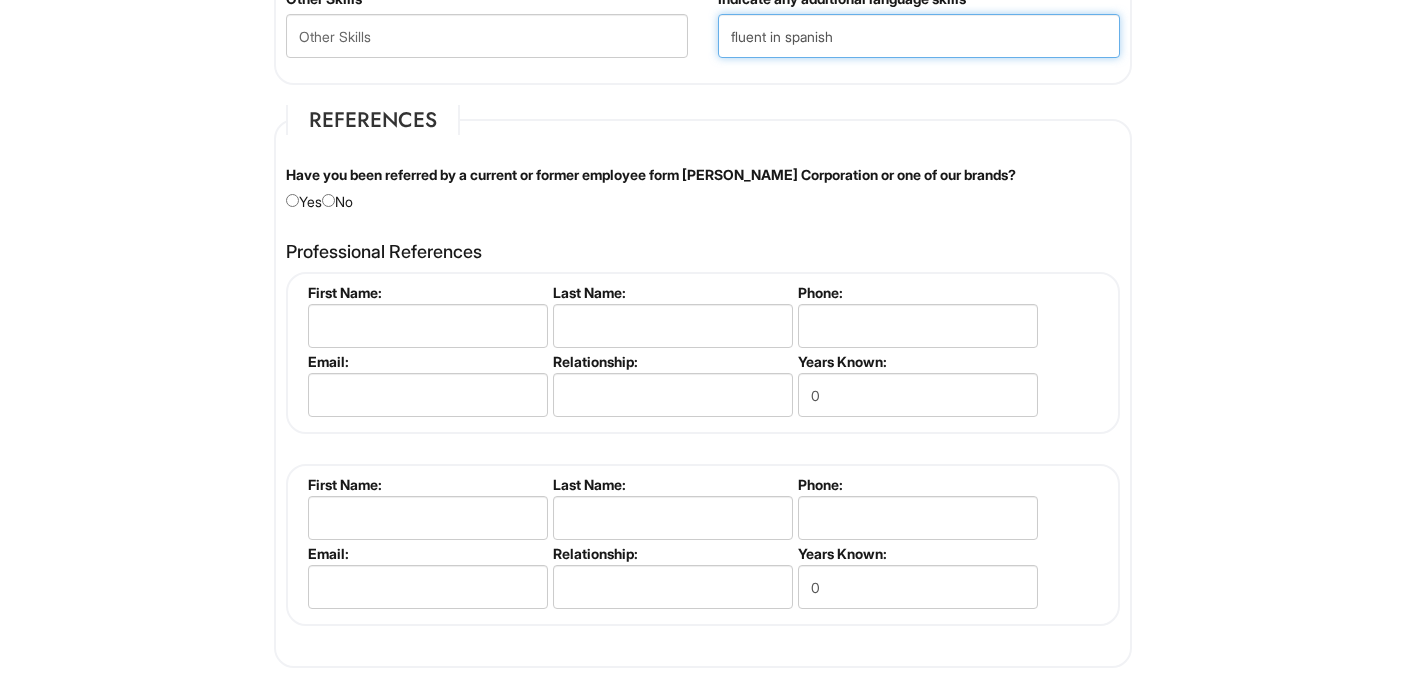 scroll, scrollTop: 2281, scrollLeft: 0, axis: vertical 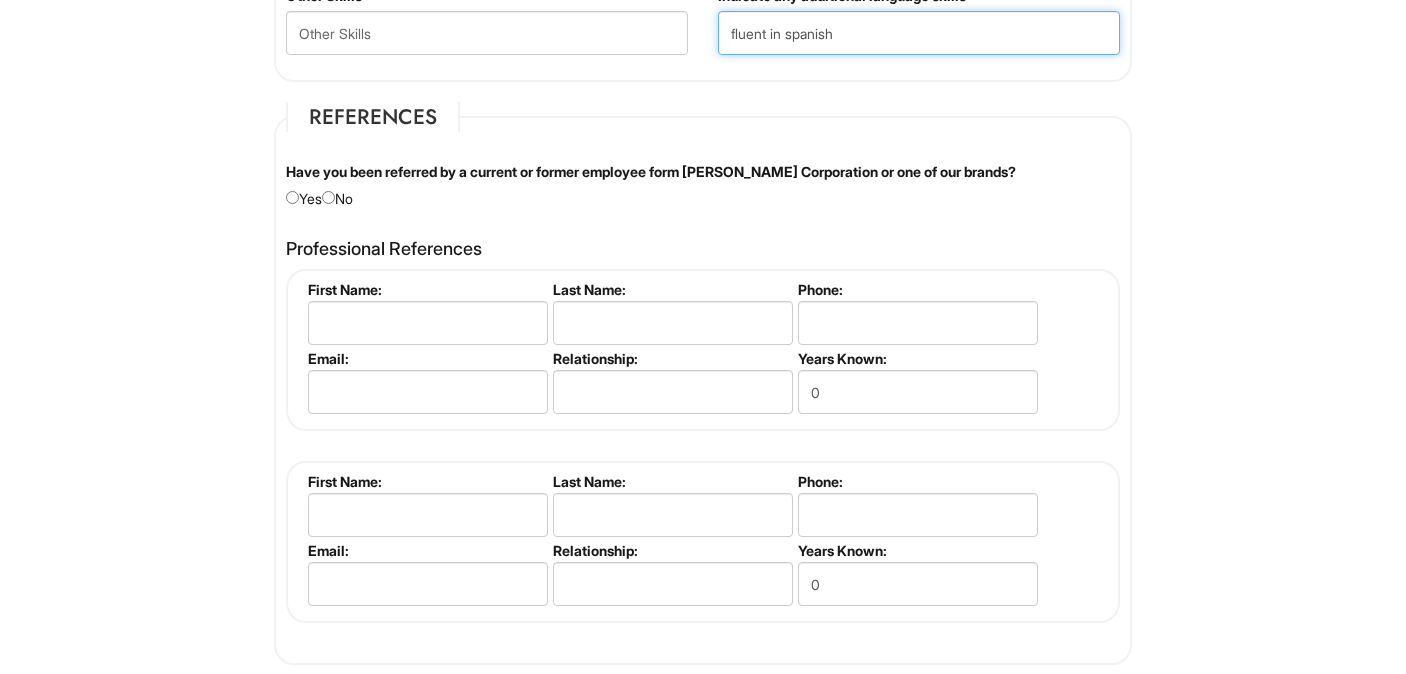 type on "fluent in spanish" 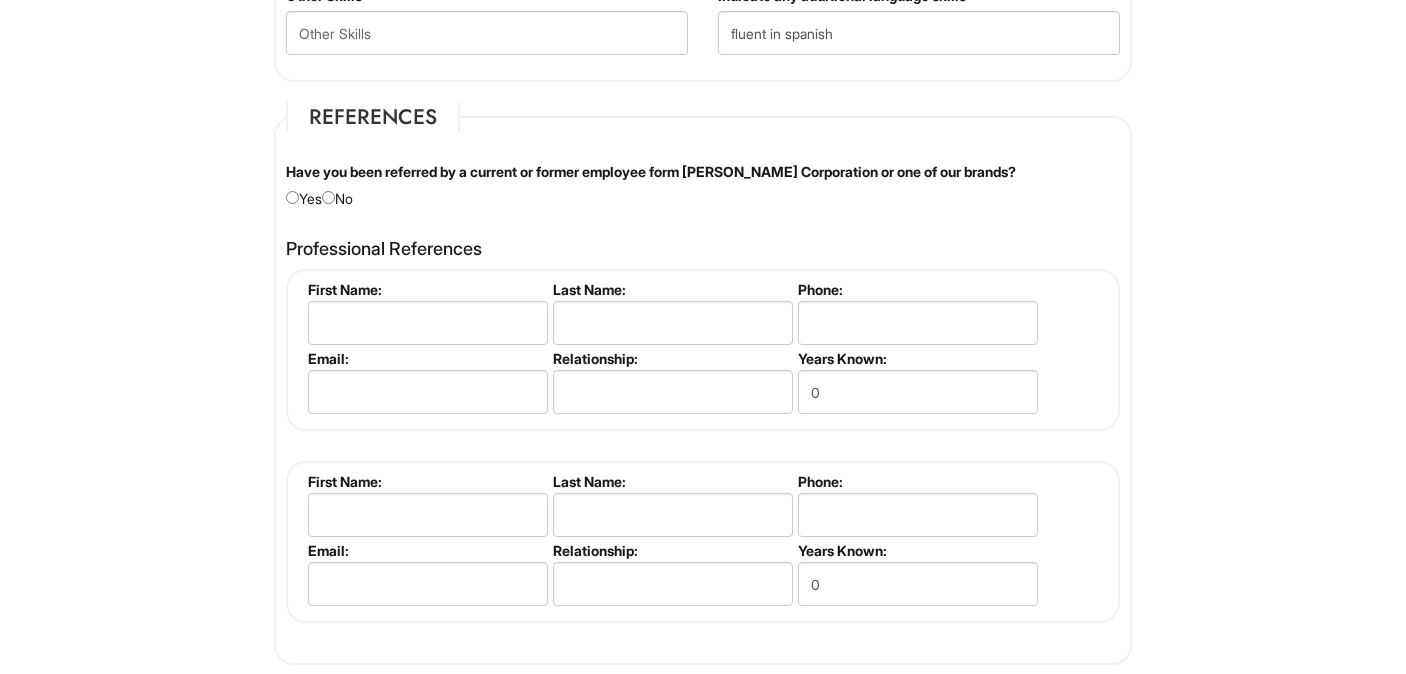 click on "Have you been referred by a current or former employee form [PERSON_NAME] Corporation or one of our brands?    Yes   No" at bounding box center (703, 185) 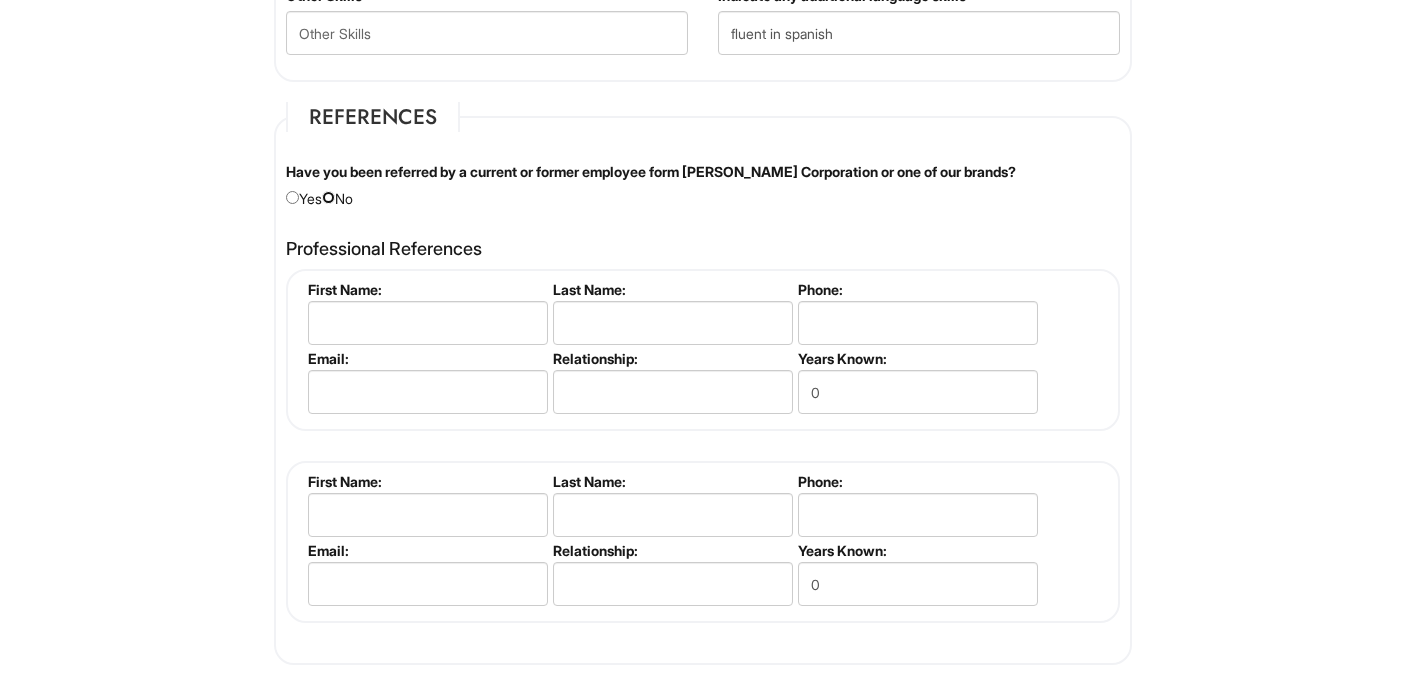 click at bounding box center (328, 197) 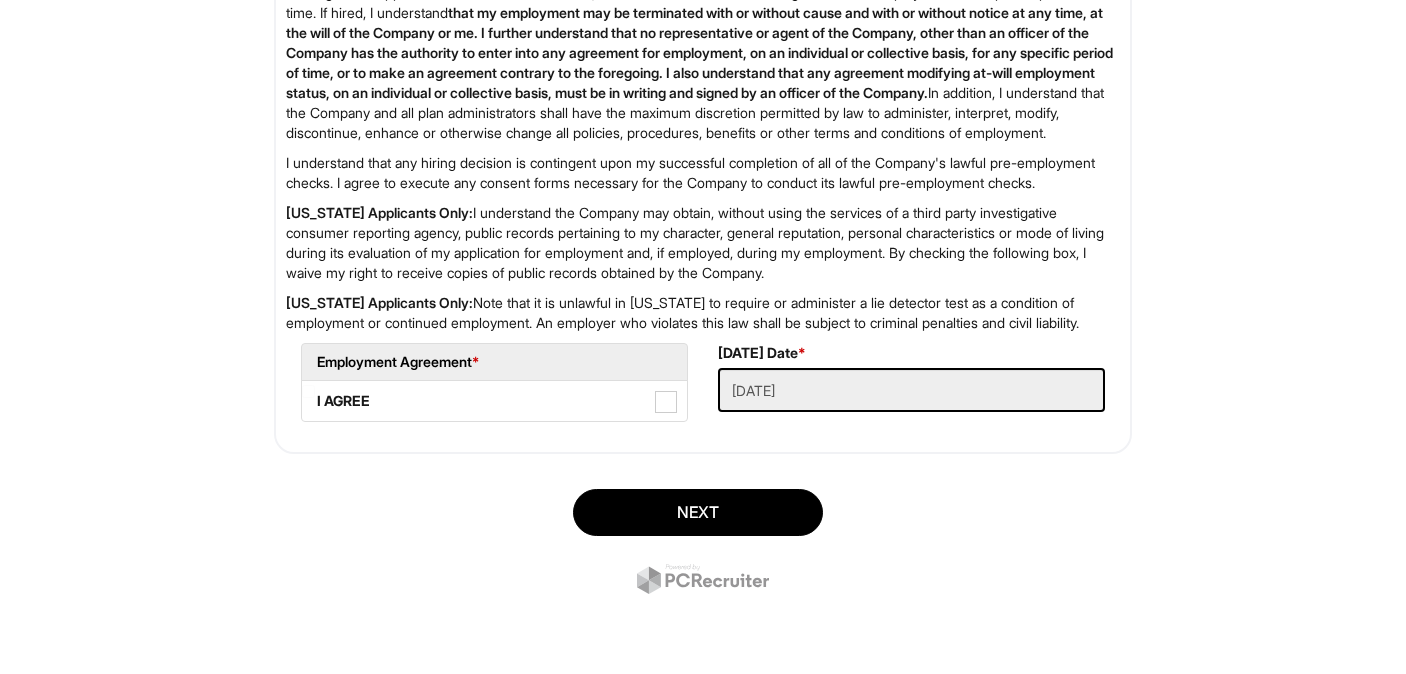 scroll, scrollTop: 3287, scrollLeft: 0, axis: vertical 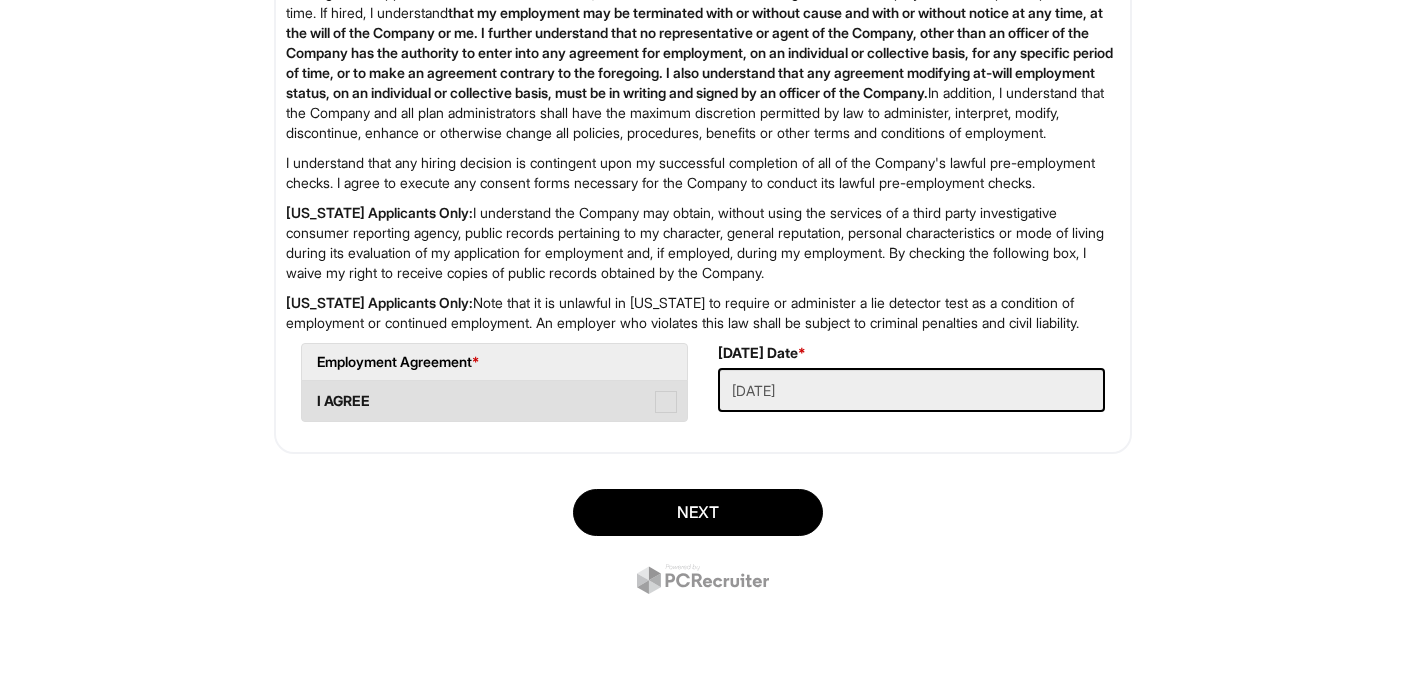 click at bounding box center [666, 402] 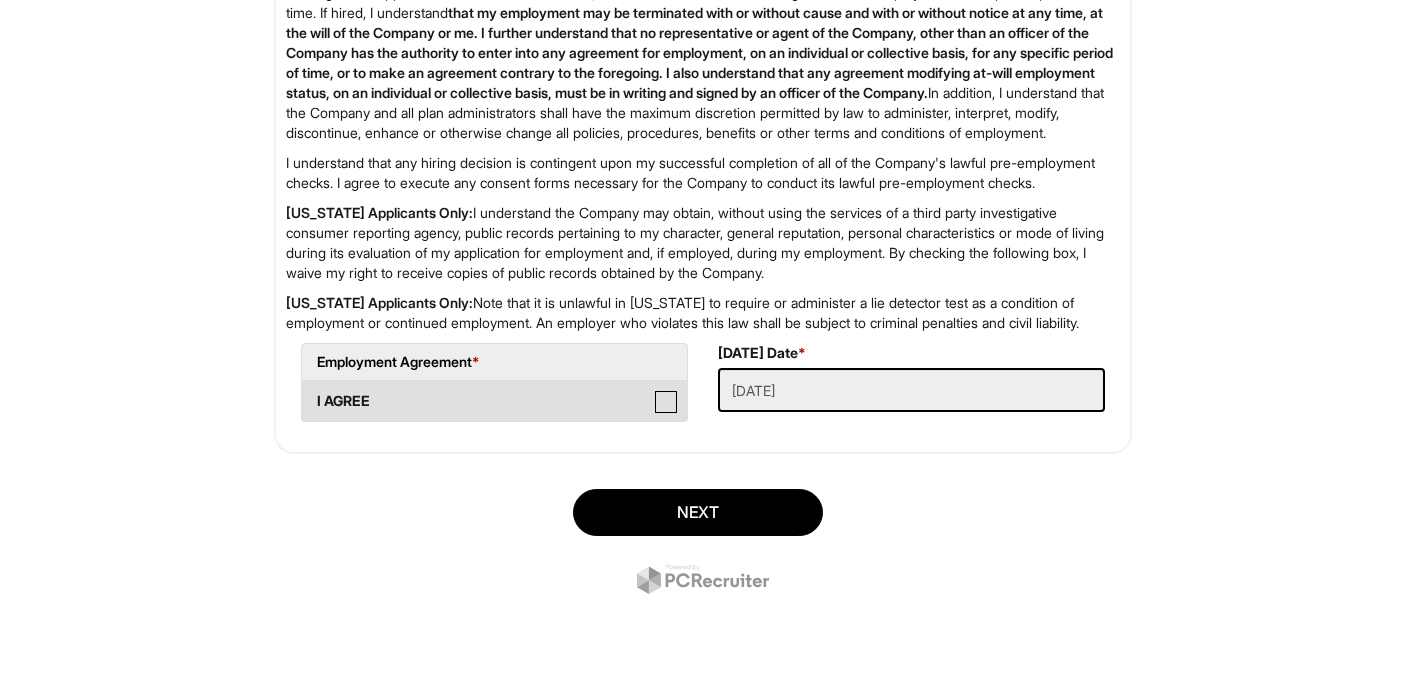click on "I AGREE" at bounding box center [308, 391] 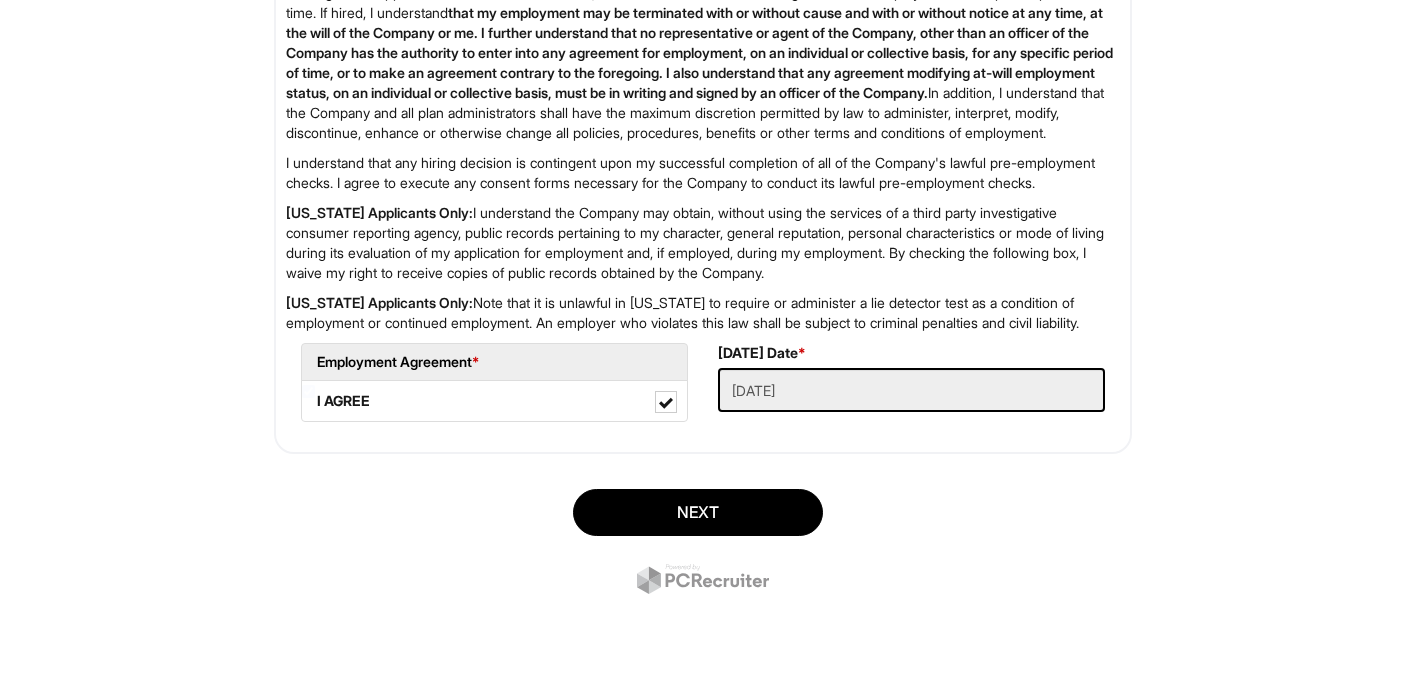 click on "Next" at bounding box center [703, 544] 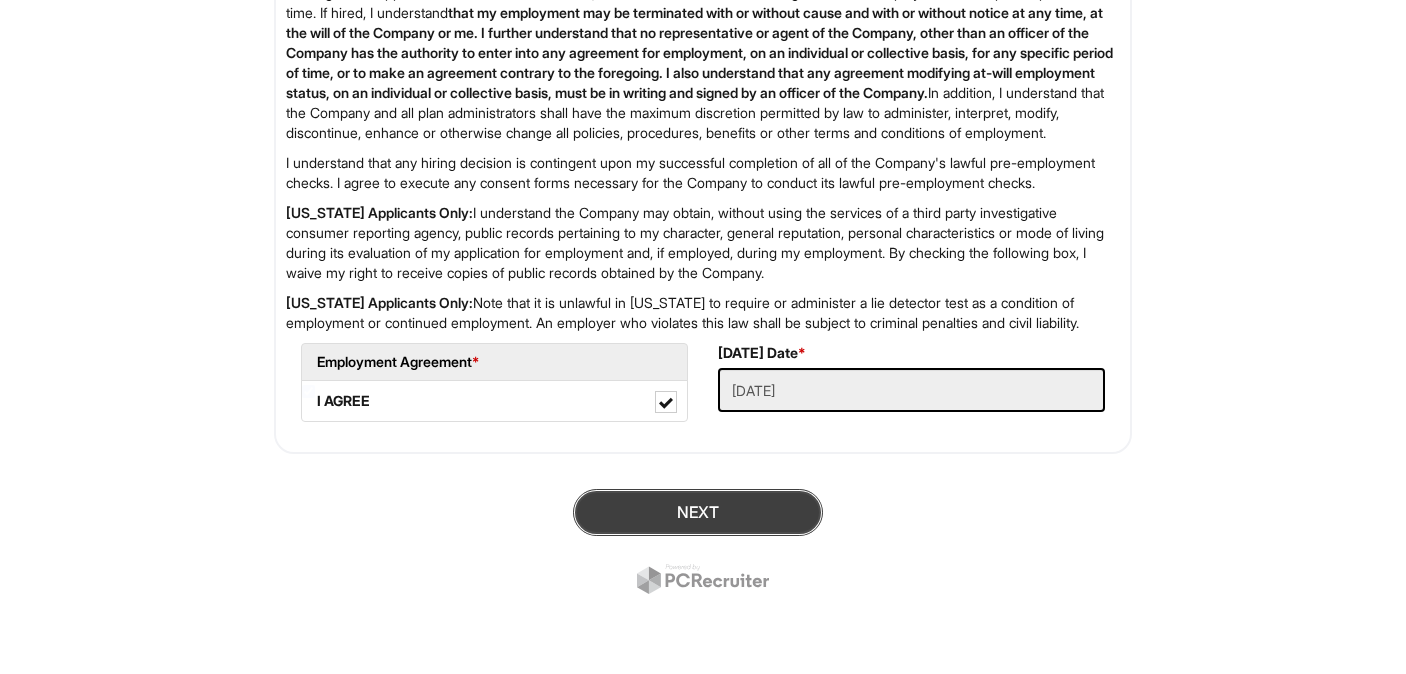 click on "Next" at bounding box center [698, 512] 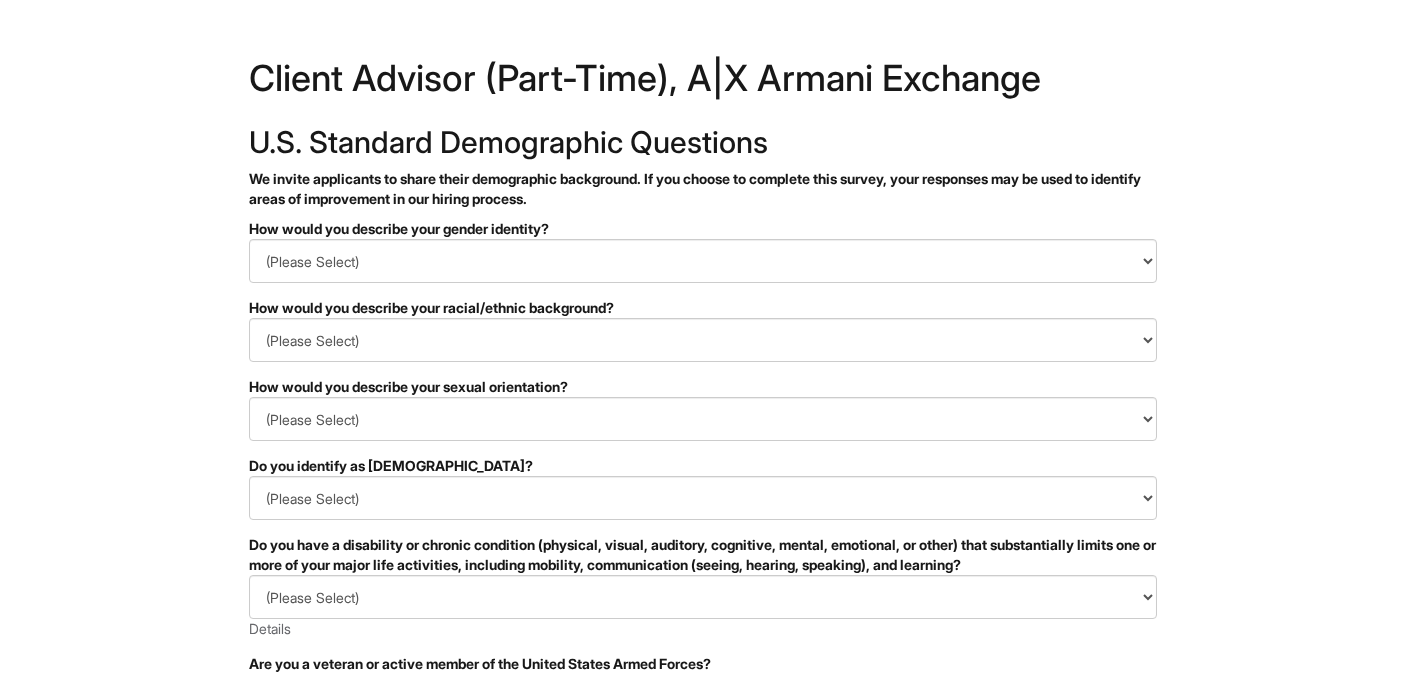 scroll, scrollTop: 0, scrollLeft: 0, axis: both 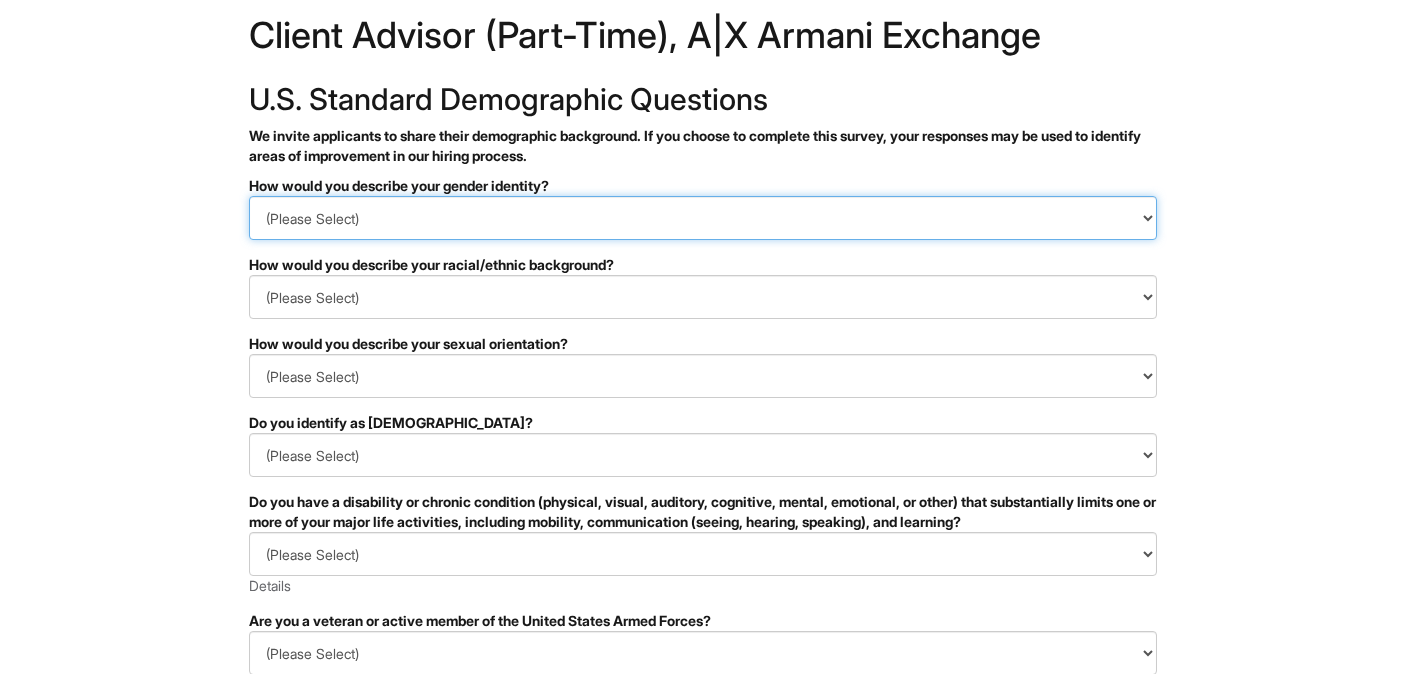 click on "(Please Select) Man Woman Non-binary I prefer to self-describe I don't wish to answer" at bounding box center (703, 218) 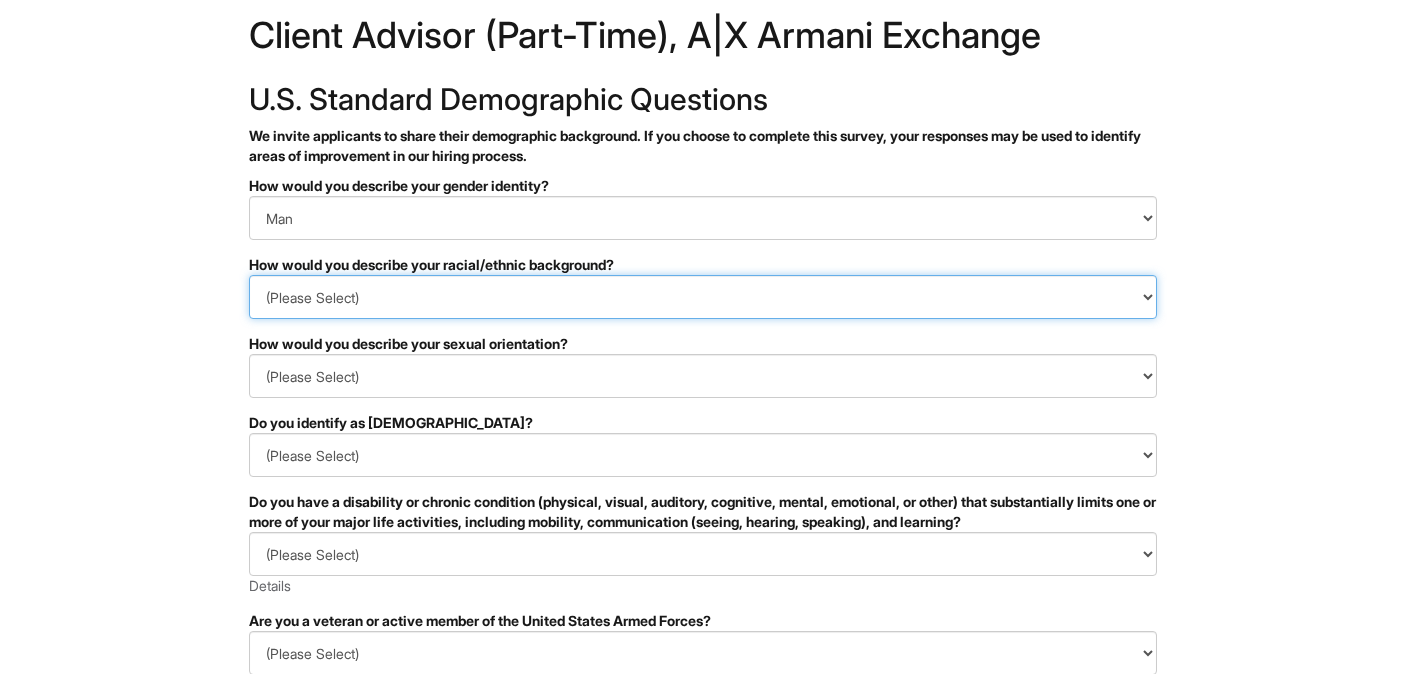 click on "(Please Select) Black or of African descent    East Asian    Hispanic, Latinx or of Spanish Origin    Indigenous, American Indian or Alaska Native    Middle Eastern or North African    Native Hawaiian or Pacific Islander    South Asian    Southeast Asian    White or European    I prefer to self-describe    I don't wish to answer" at bounding box center [703, 297] 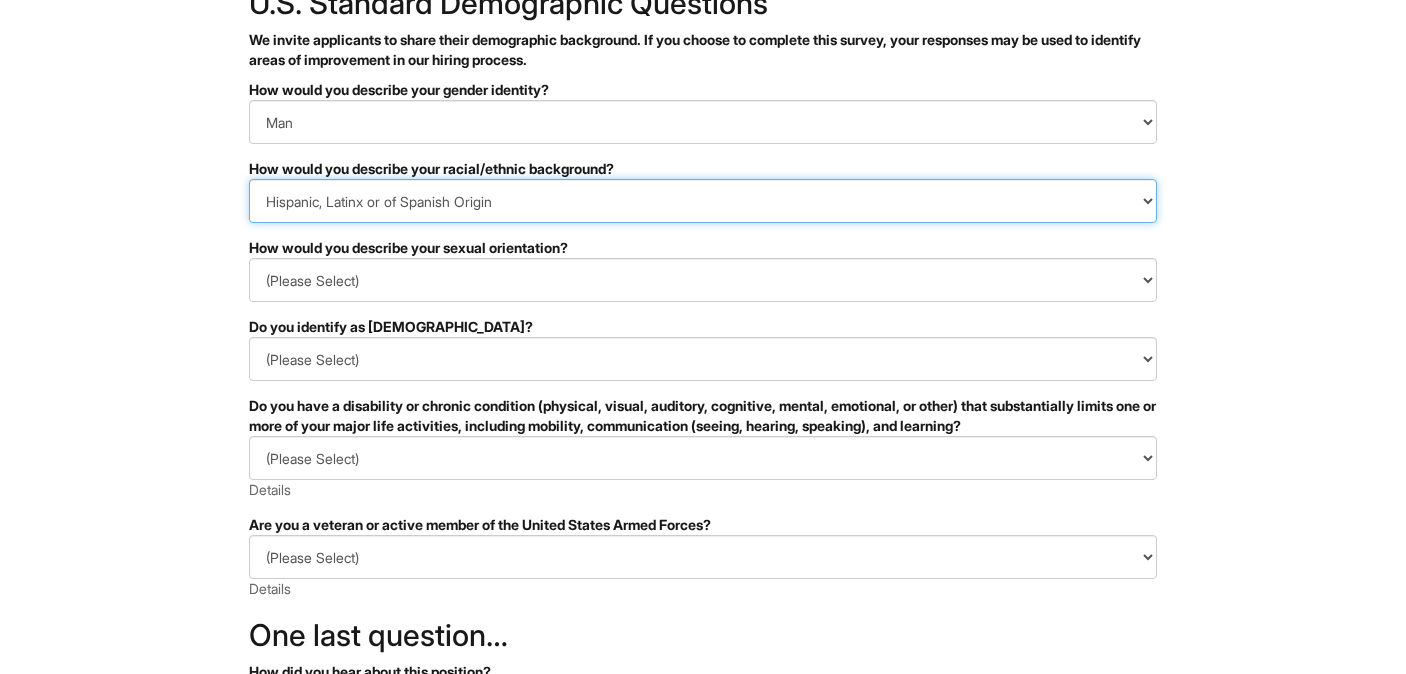 scroll, scrollTop: 163, scrollLeft: 0, axis: vertical 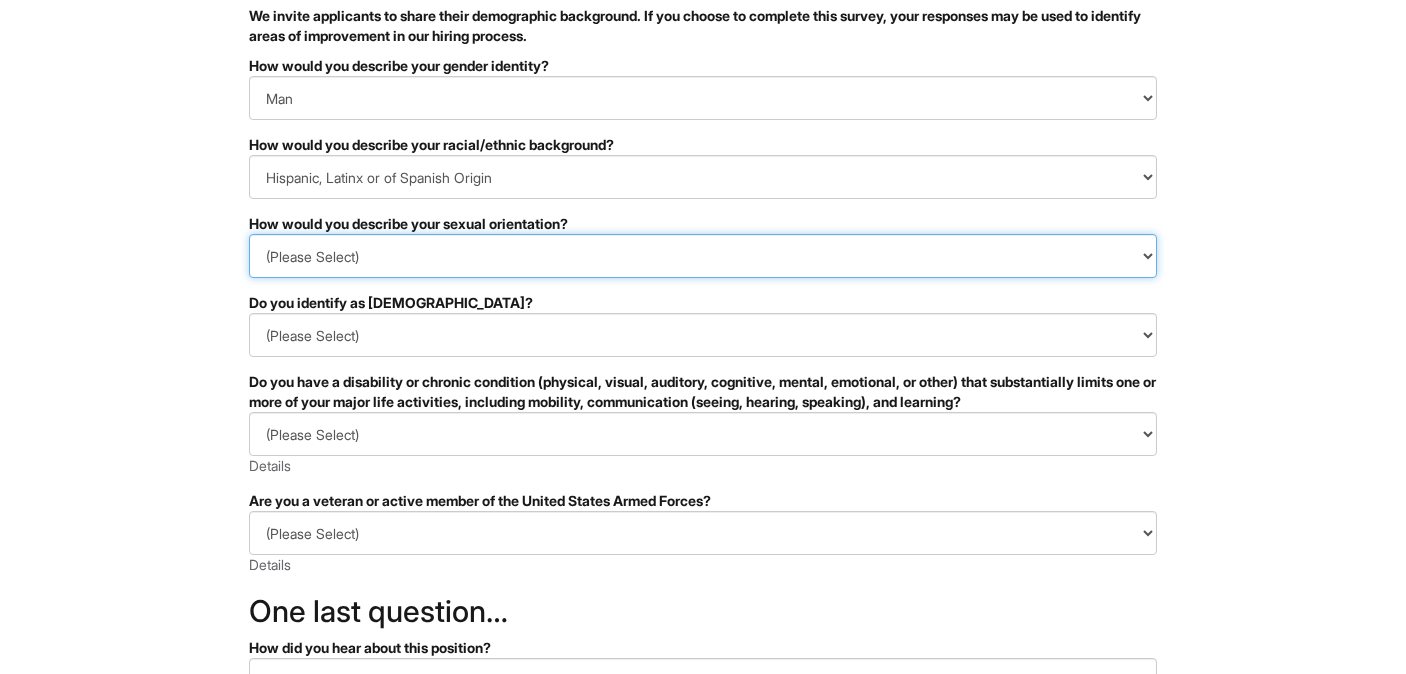 click on "(Please Select) Asexual Bisexual and/or pansexual Gay Heterosexual Lesbian Queer I prefer to self-describe I don't wish to answer" at bounding box center (703, 256) 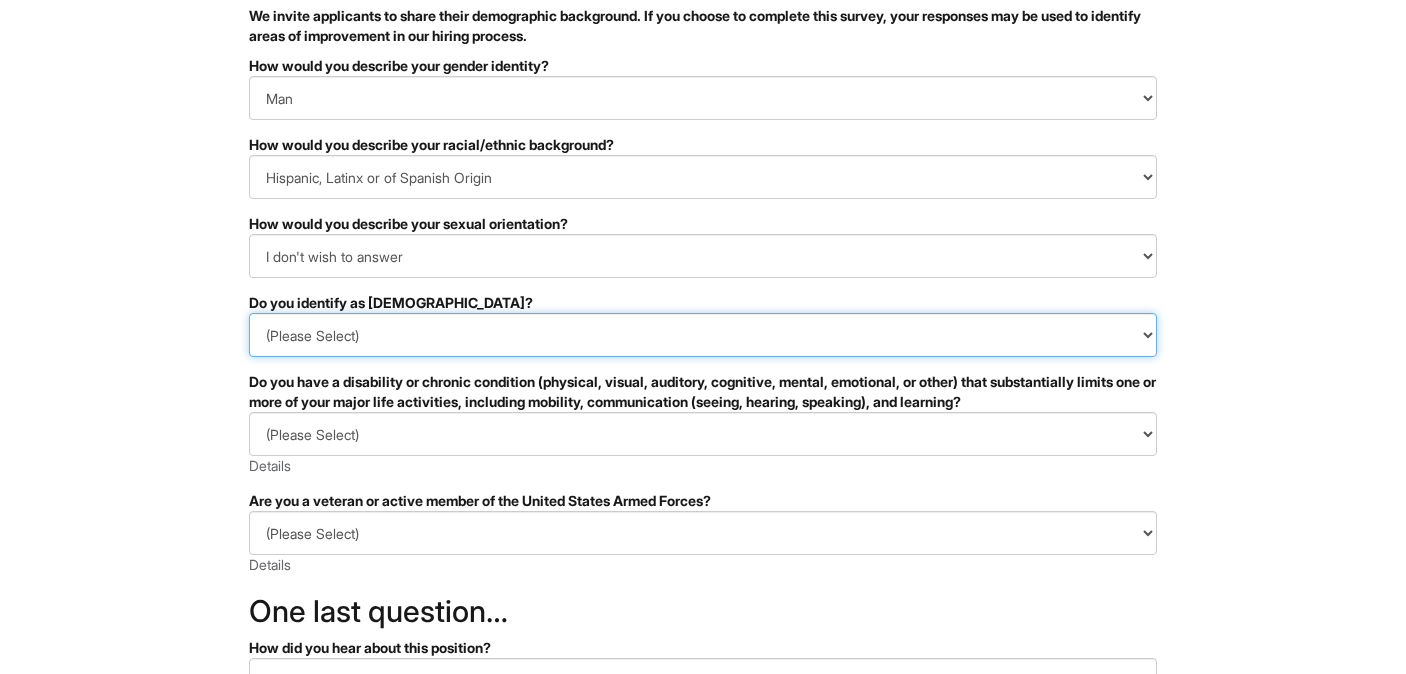 click on "(Please Select) Yes No I prefer to self-describe I don't wish to answer" at bounding box center (703, 335) 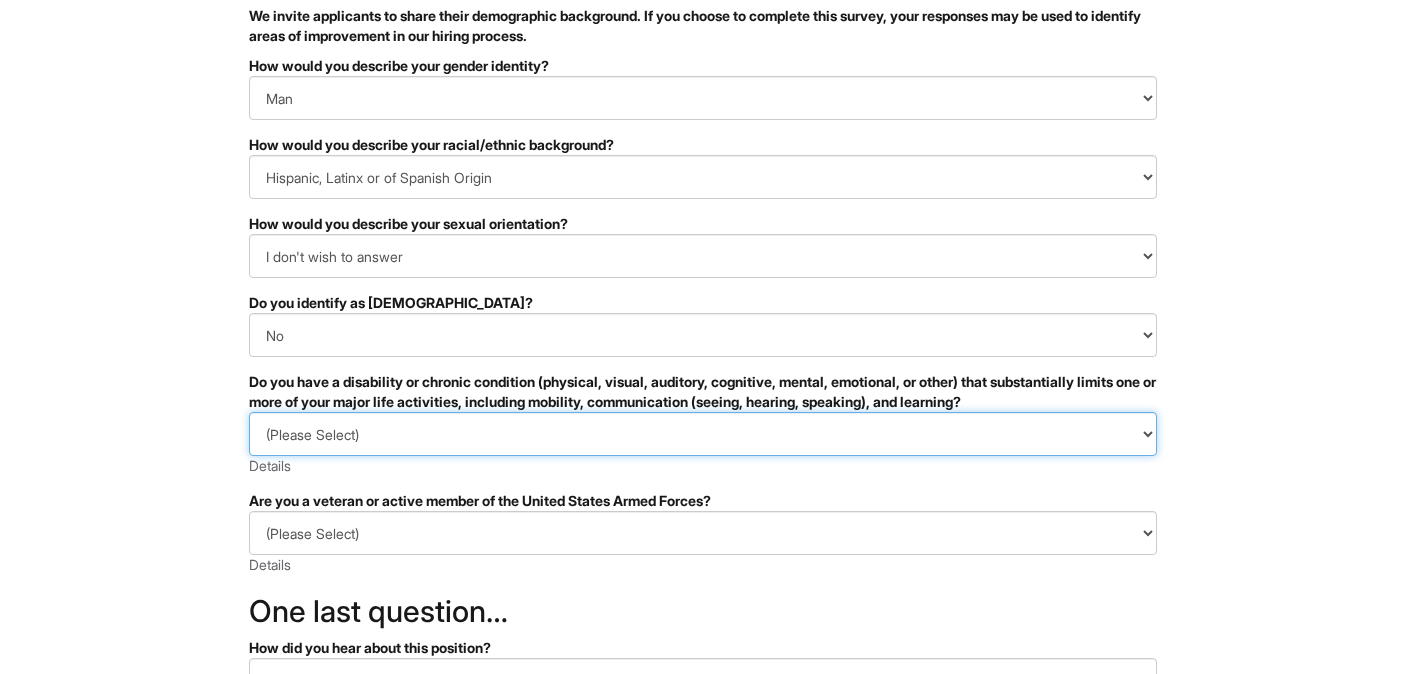 click on "(Please Select) YES, I HAVE A DISABILITY (or previously had a disability) NO, I DON'T HAVE A DISABILITY I DON'T WISH TO ANSWER" at bounding box center (703, 434) 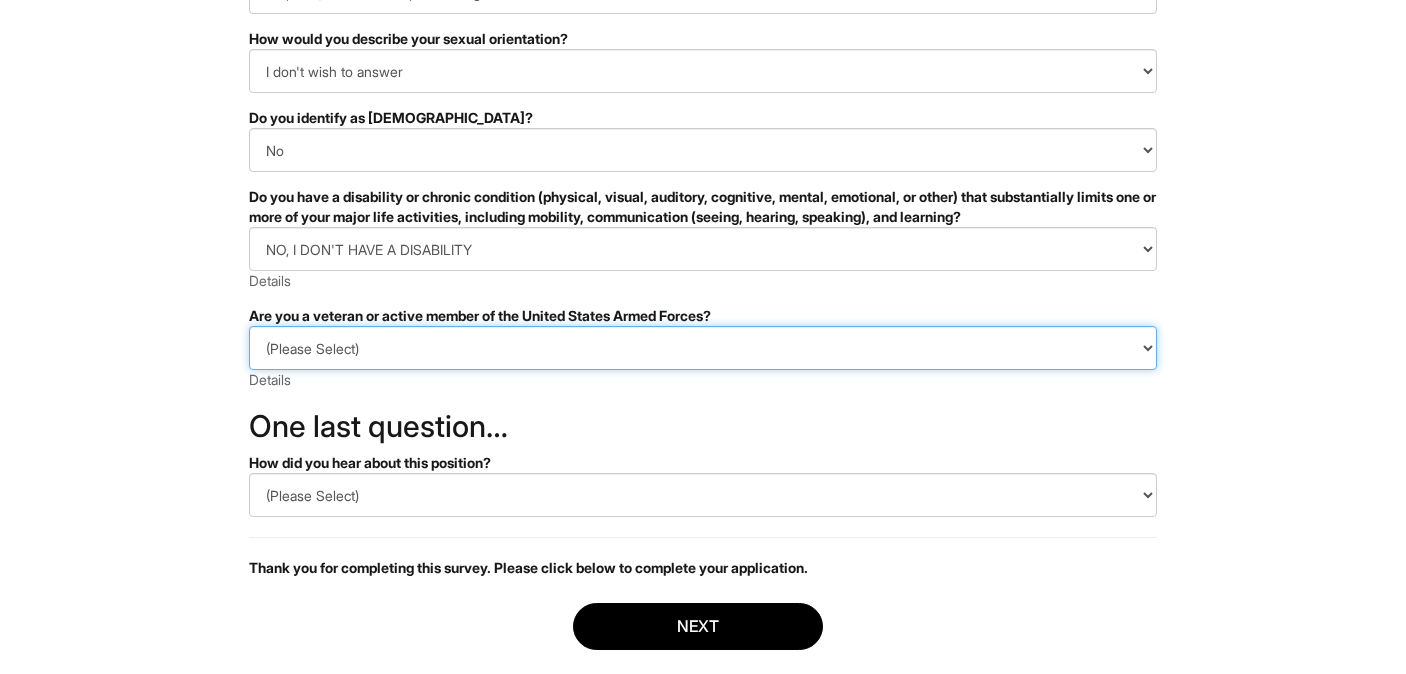 click on "(Please Select) I IDENTIFY AS ONE OR MORE OF THE CLASSIFICATIONS OF PROTECTED VETERANS LISTED I AM NOT A PROTECTED VETERAN I PREFER NOT TO ANSWER" at bounding box center [703, 348] 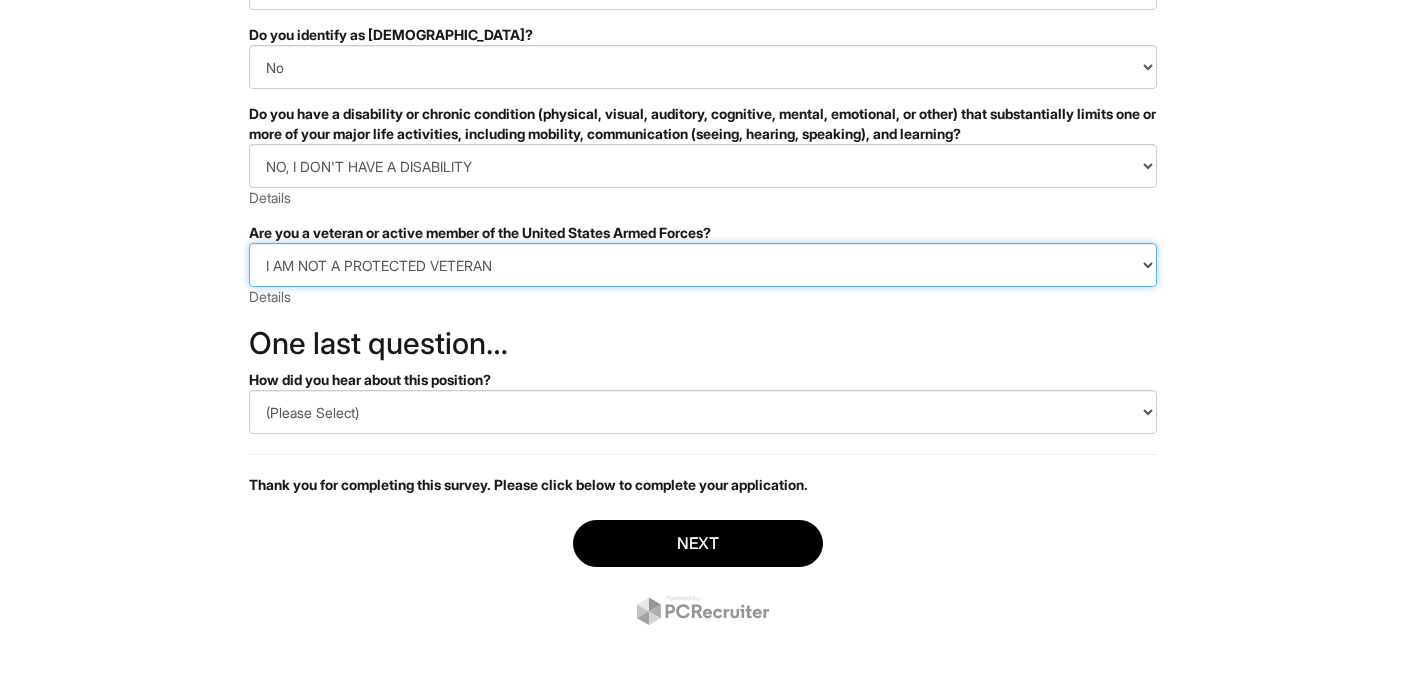 scroll, scrollTop: 452, scrollLeft: 0, axis: vertical 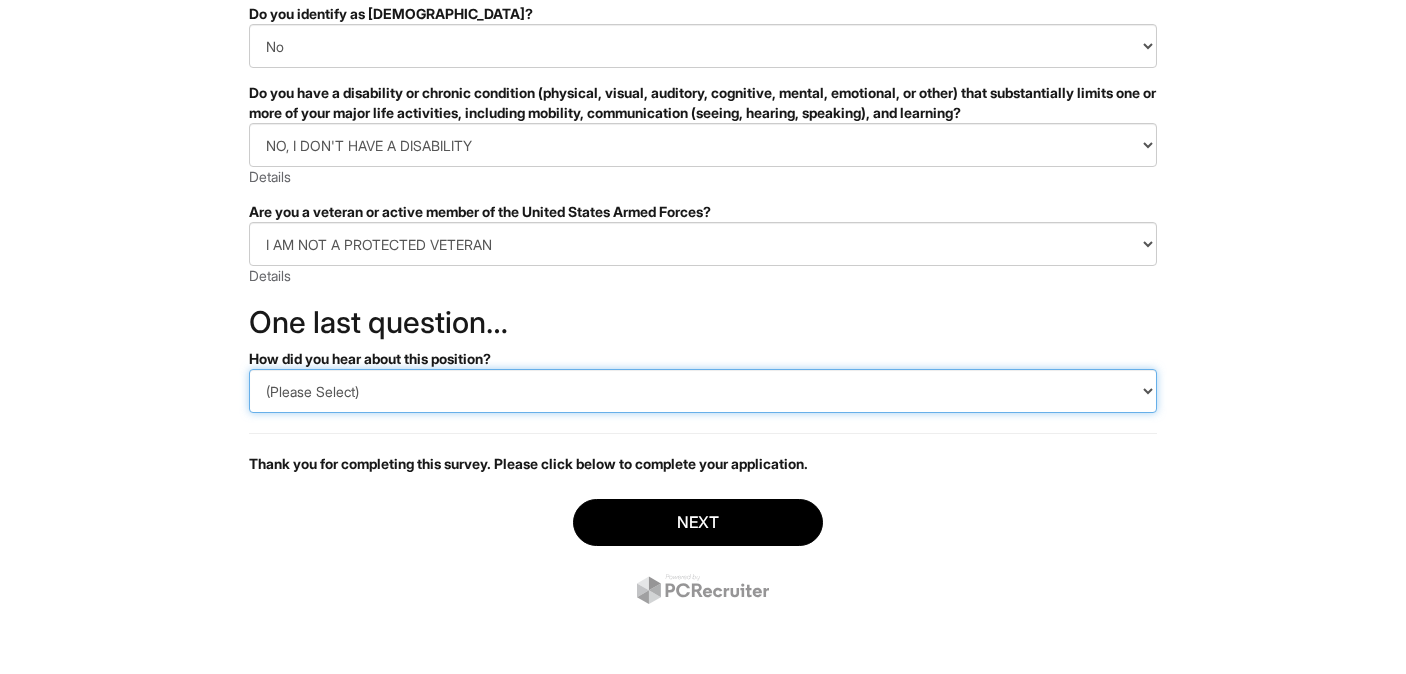click on "(Please Select) CareerBuilder Indeed LinkedIn Monster Referral Other" at bounding box center (703, 391) 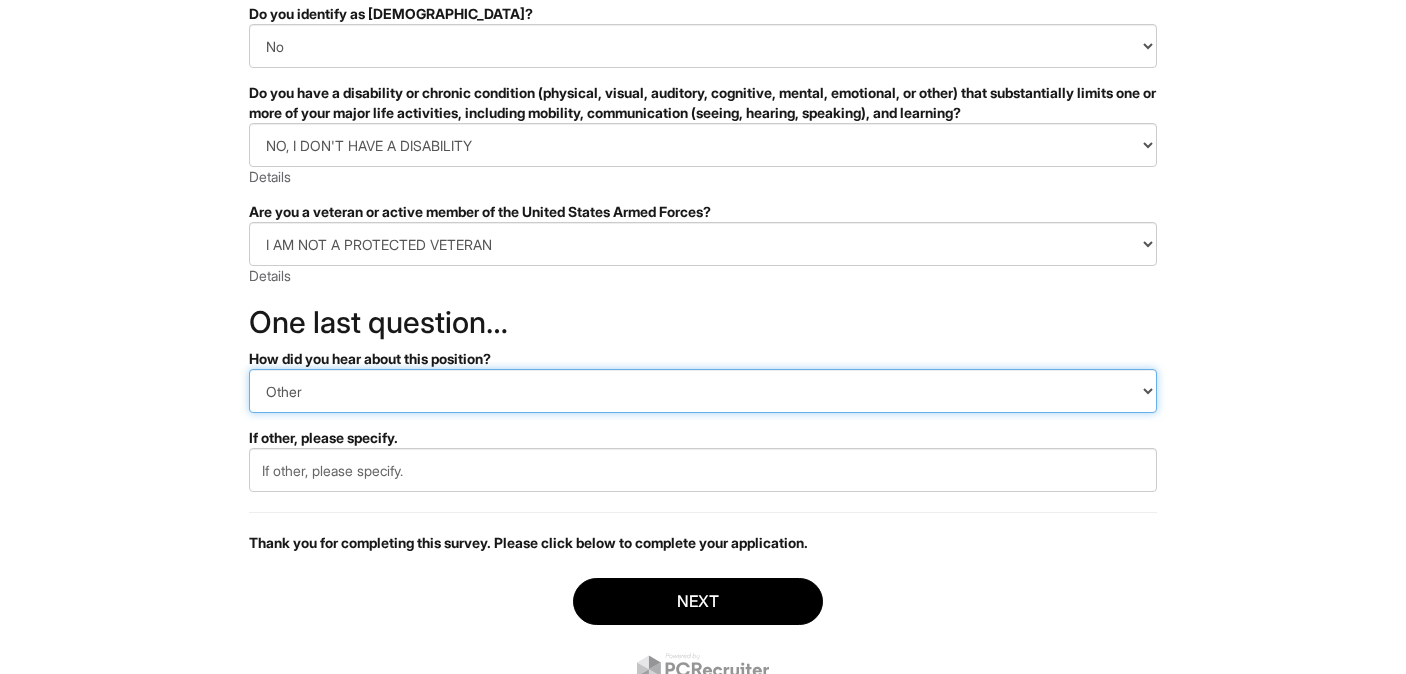 click on "(Please Select) CareerBuilder Indeed LinkedIn Monster Referral Other" at bounding box center (703, 391) 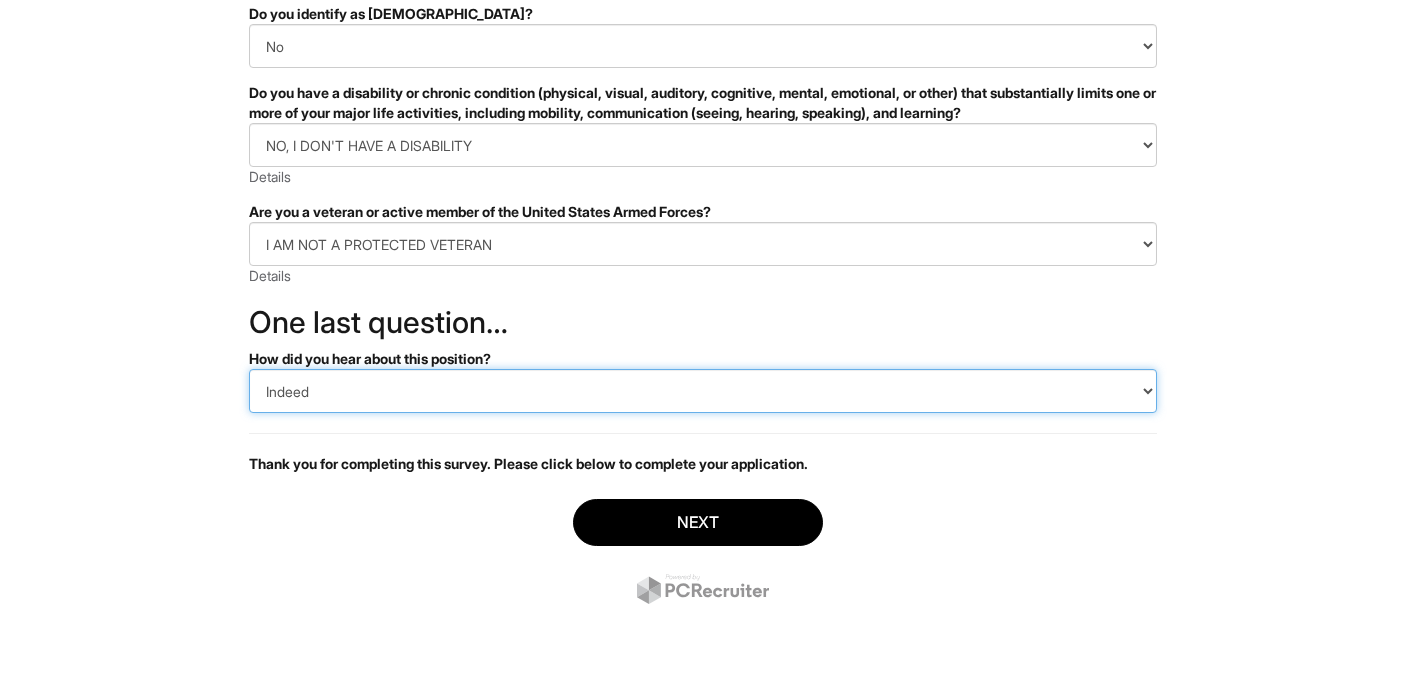 click on "(Please Select) CareerBuilder Indeed LinkedIn Monster Referral Other" at bounding box center [703, 391] 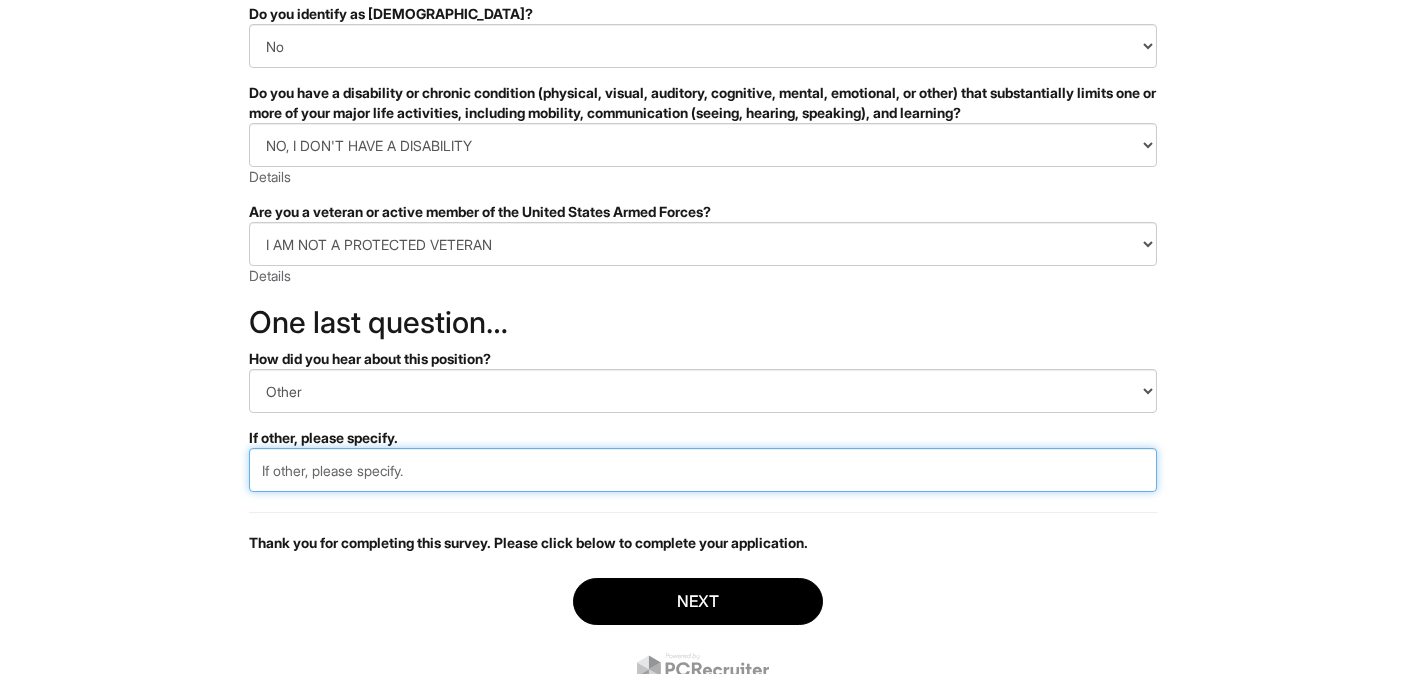 click at bounding box center (703, 470) 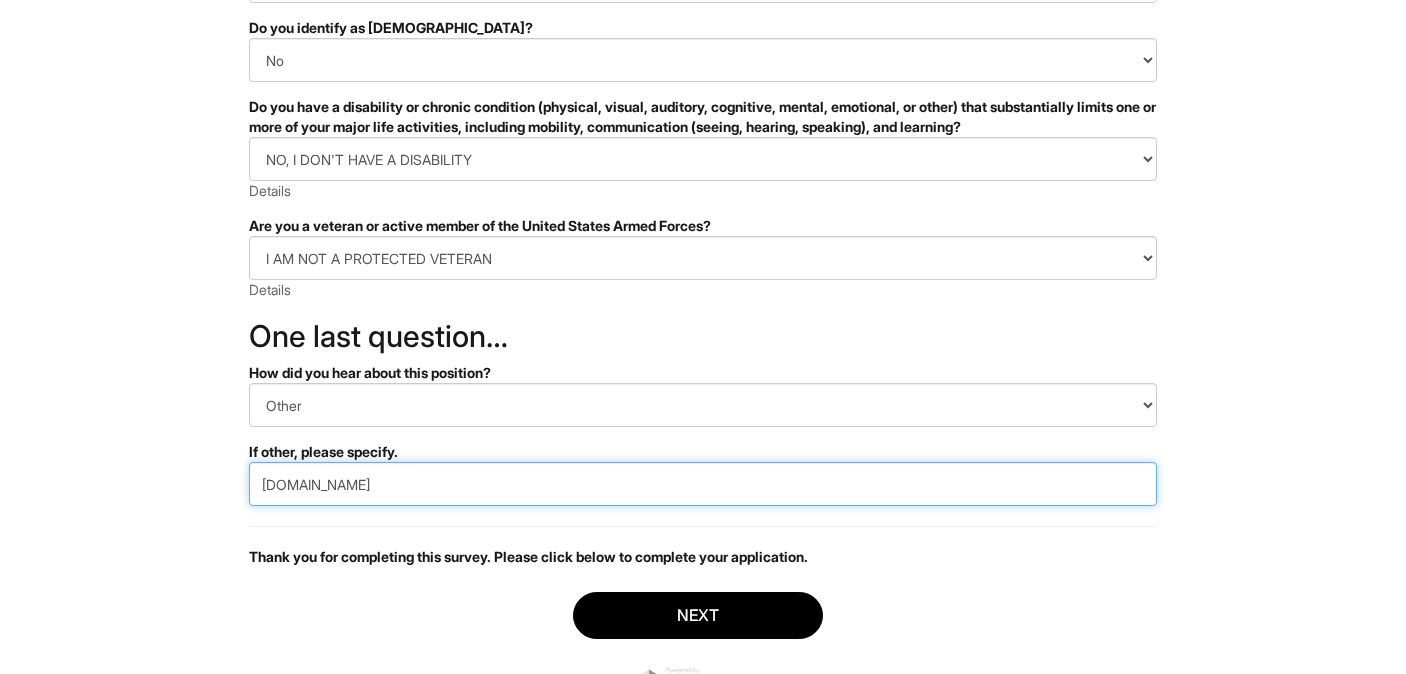 scroll, scrollTop: 531, scrollLeft: 0, axis: vertical 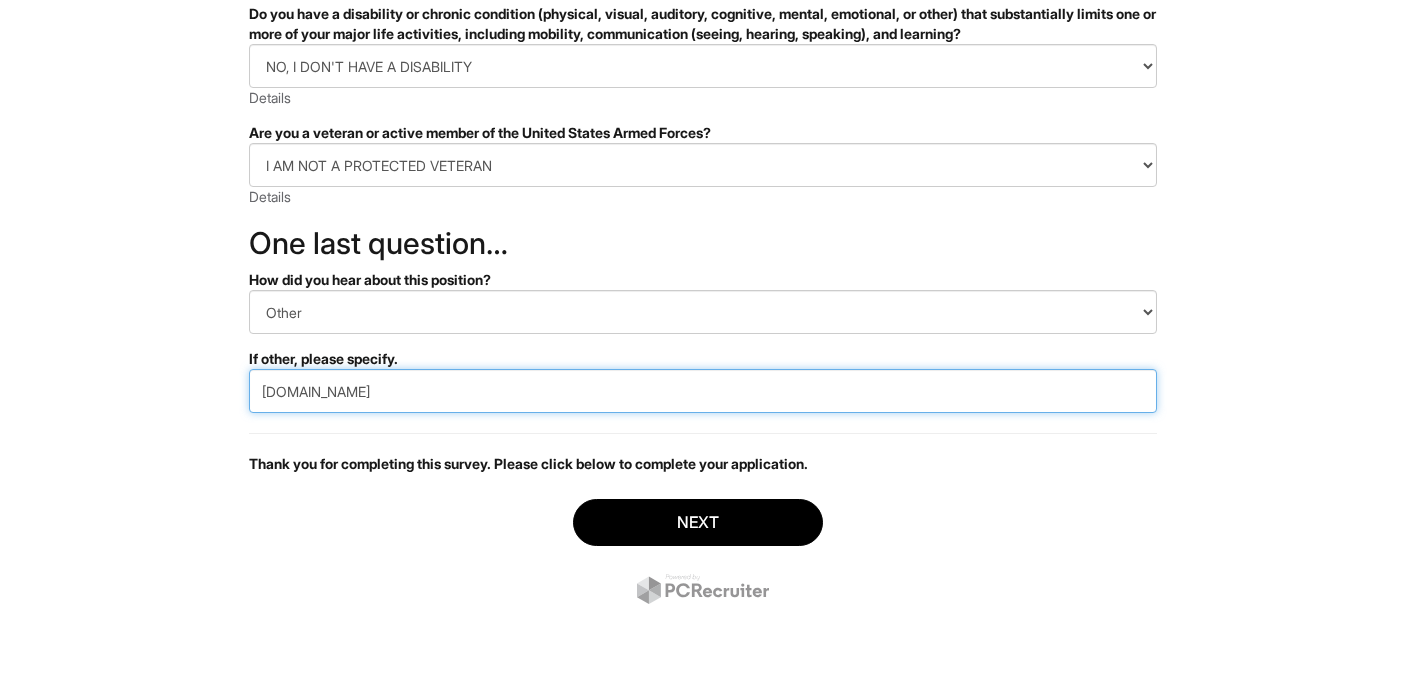 type on "talent.com" 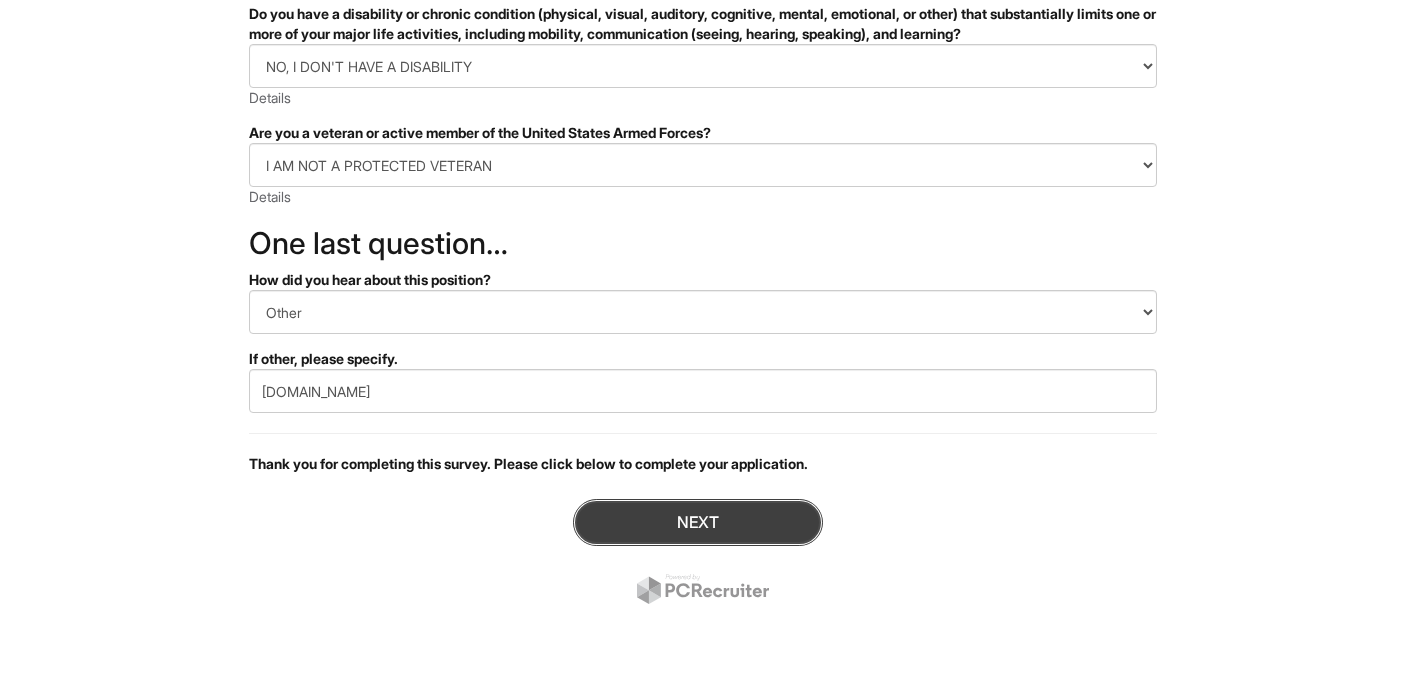 click on "Next" at bounding box center (698, 522) 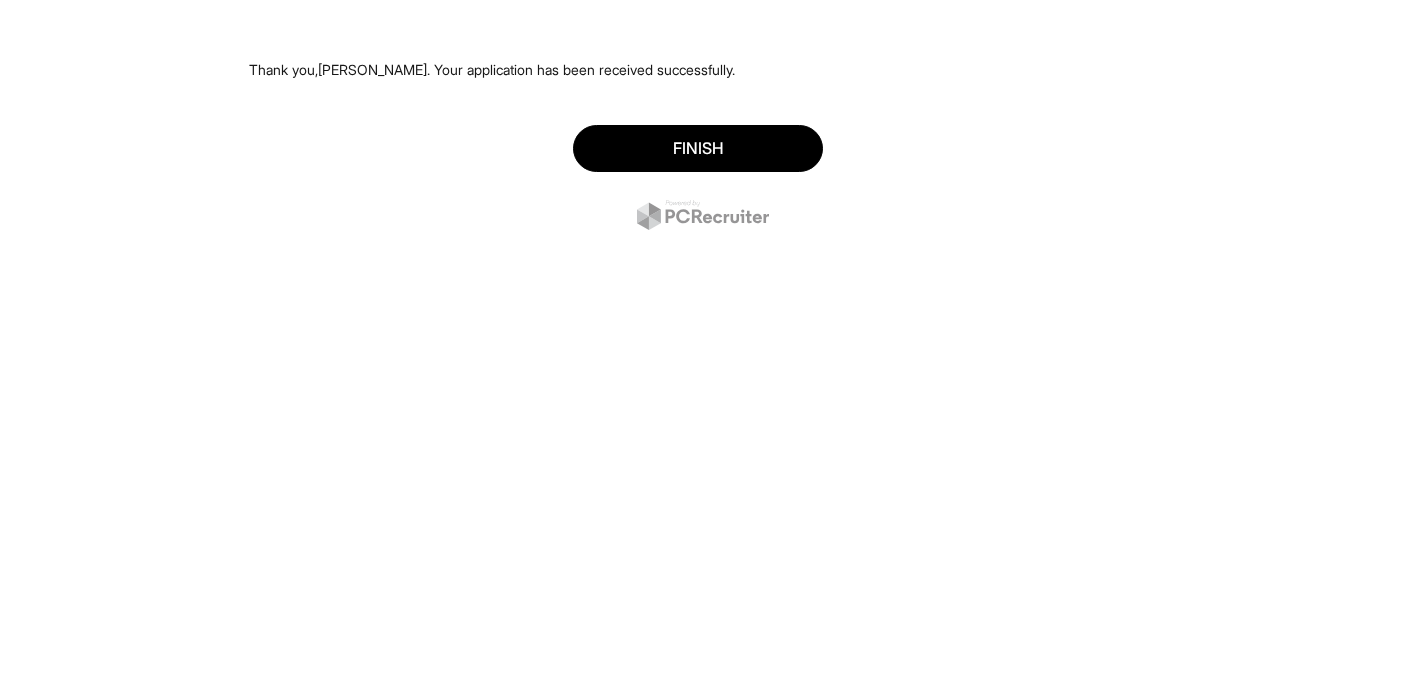 scroll, scrollTop: 0, scrollLeft: 0, axis: both 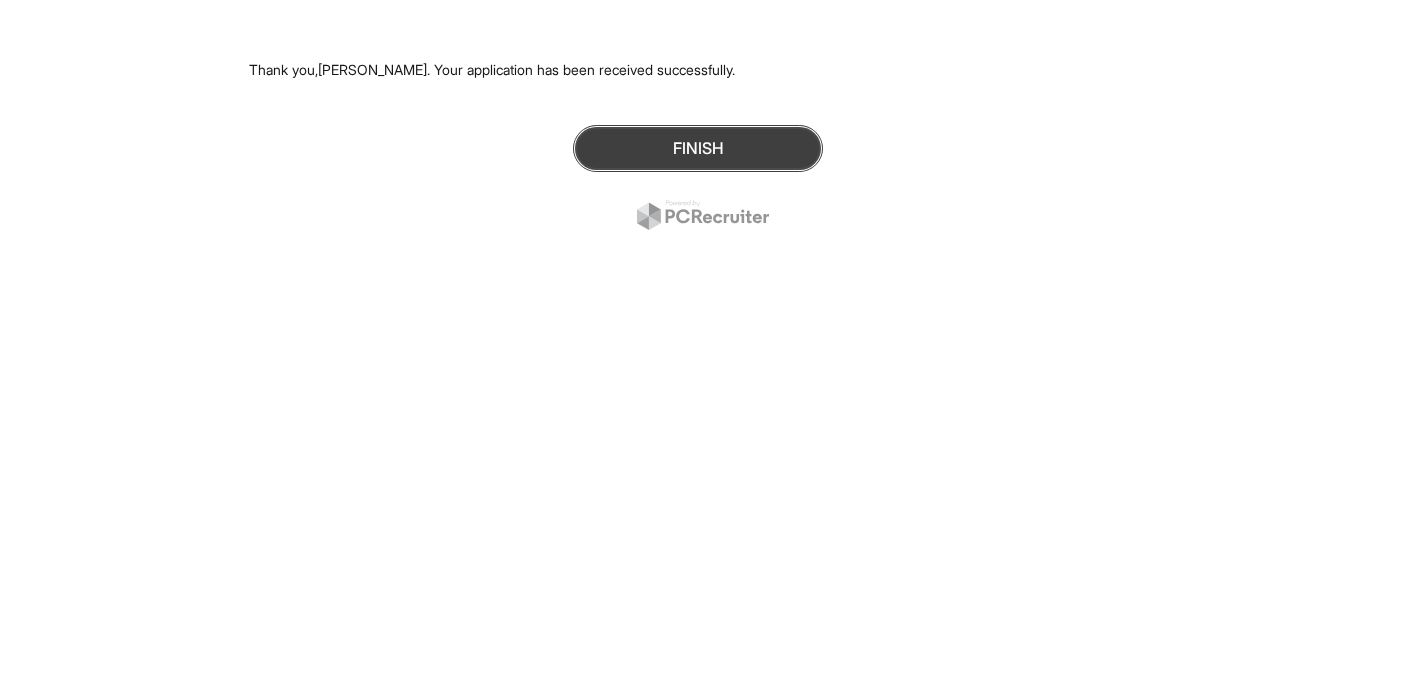 click on "Finish" at bounding box center [698, 148] 